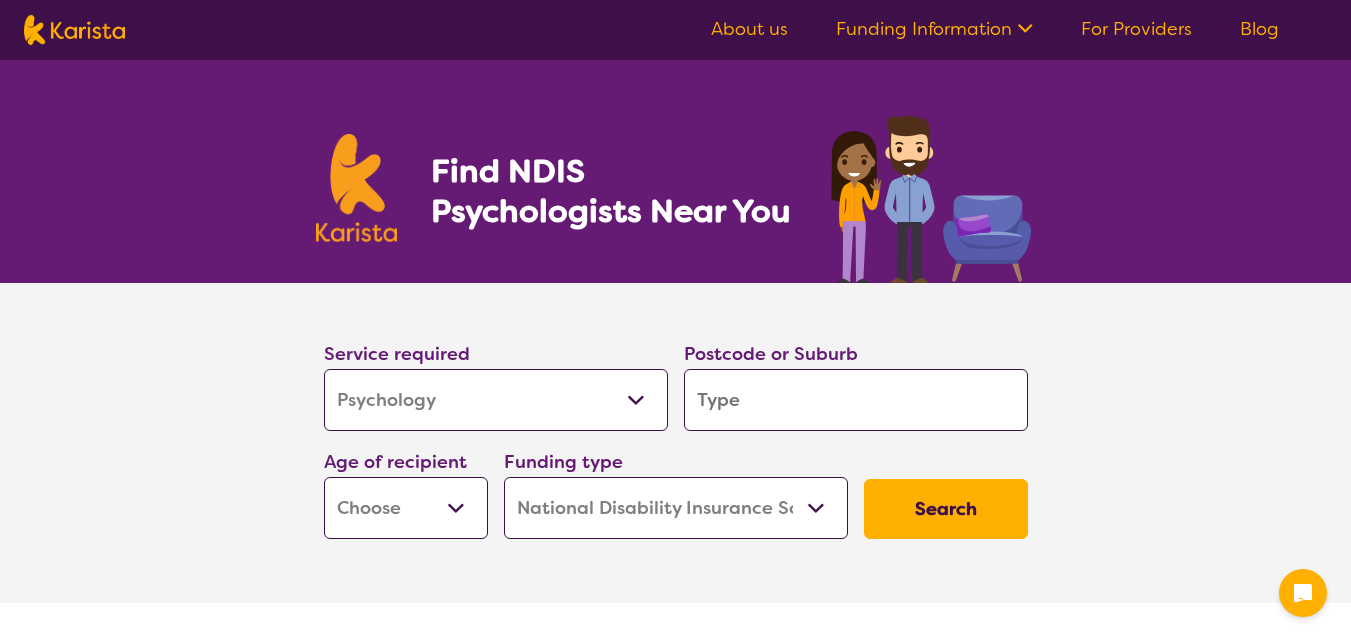 select on "Psychology" 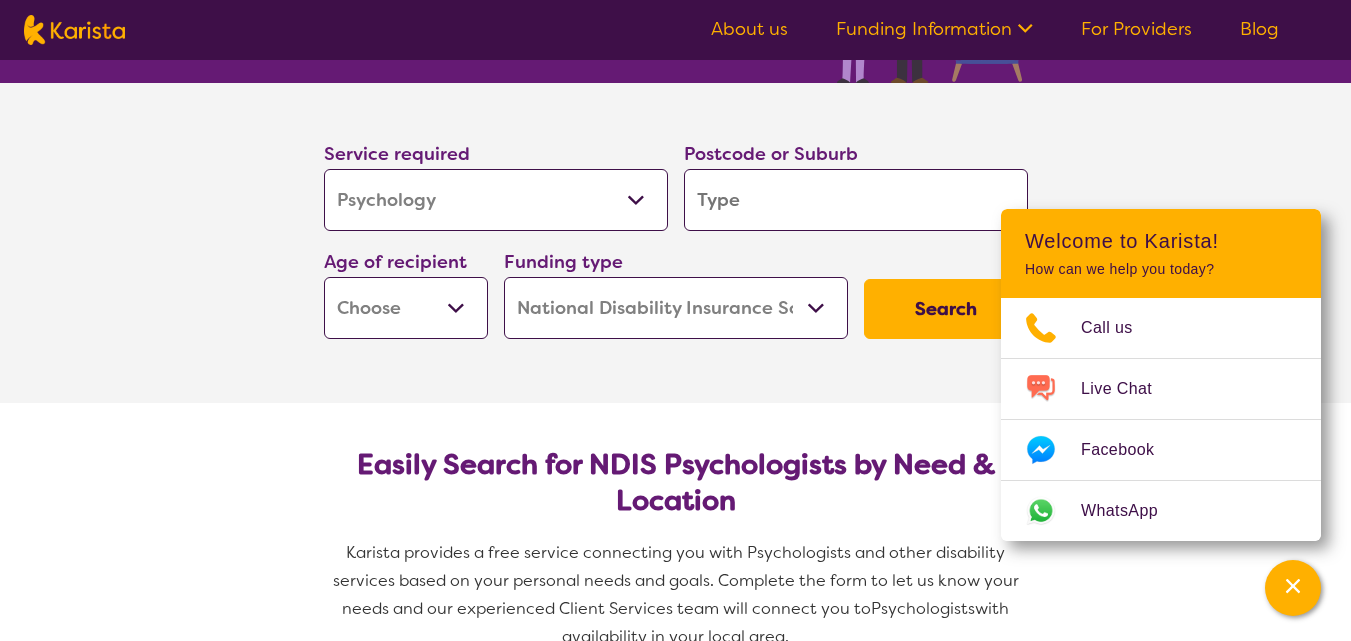 click at bounding box center [856, 200] 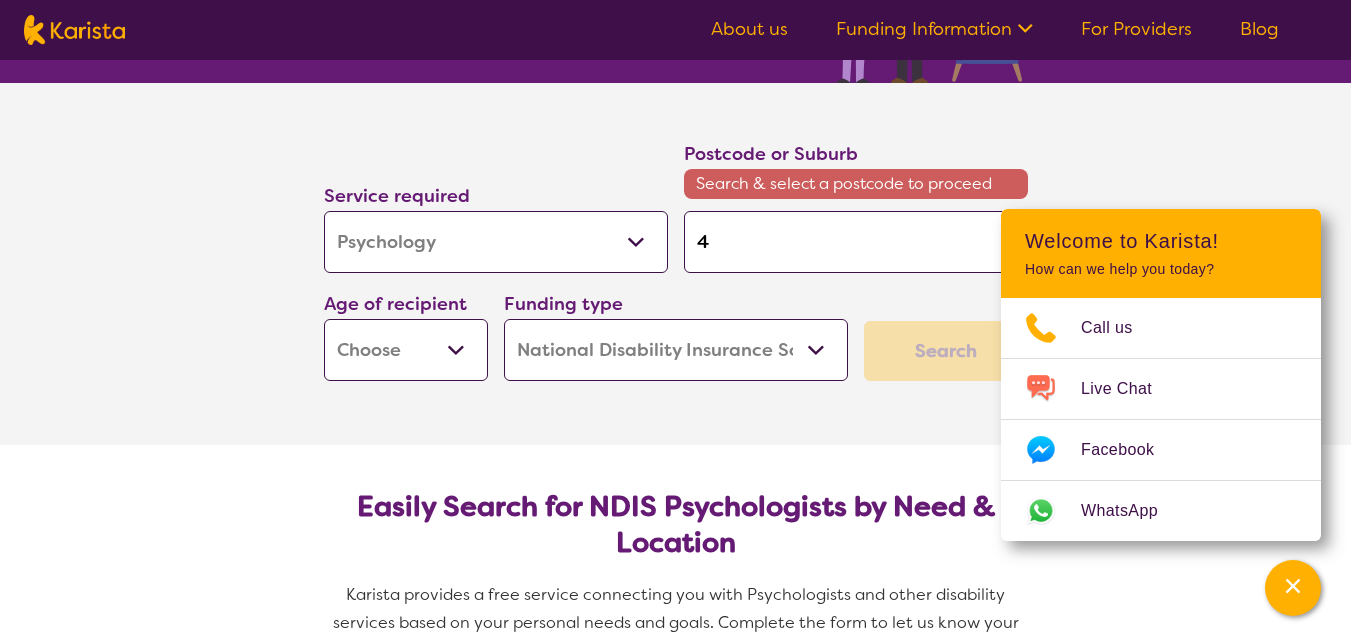 type on "42" 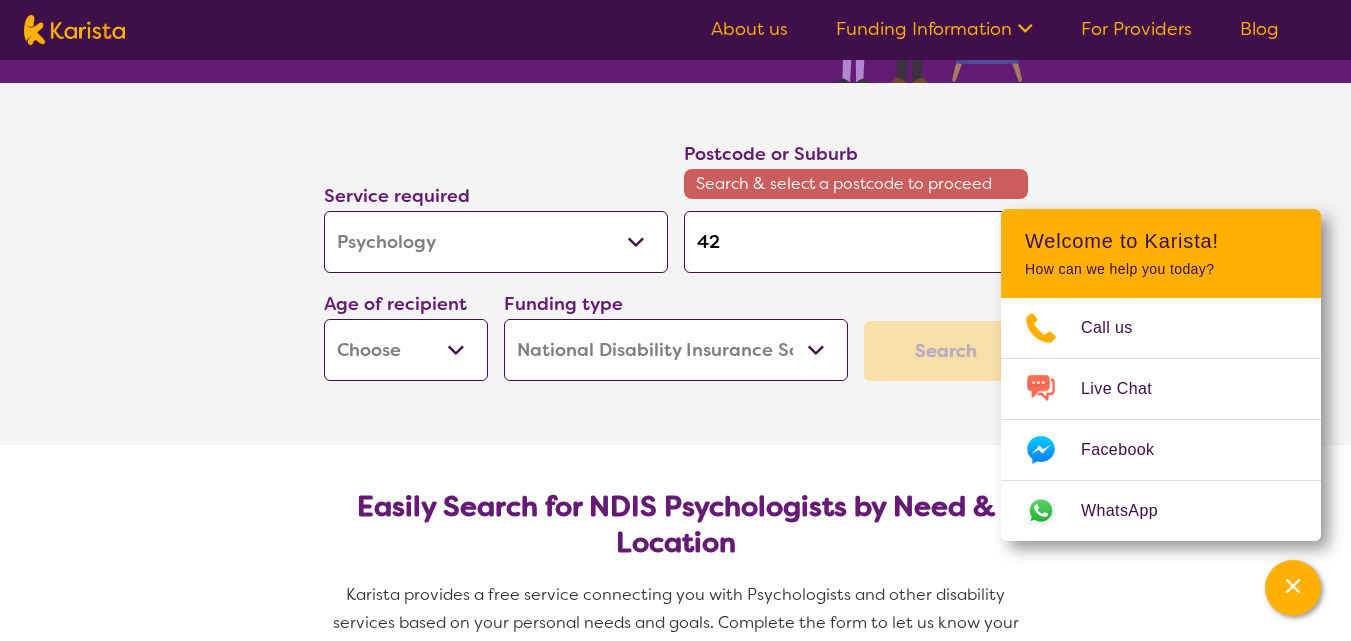 type on "[POSTAL_CODE]" 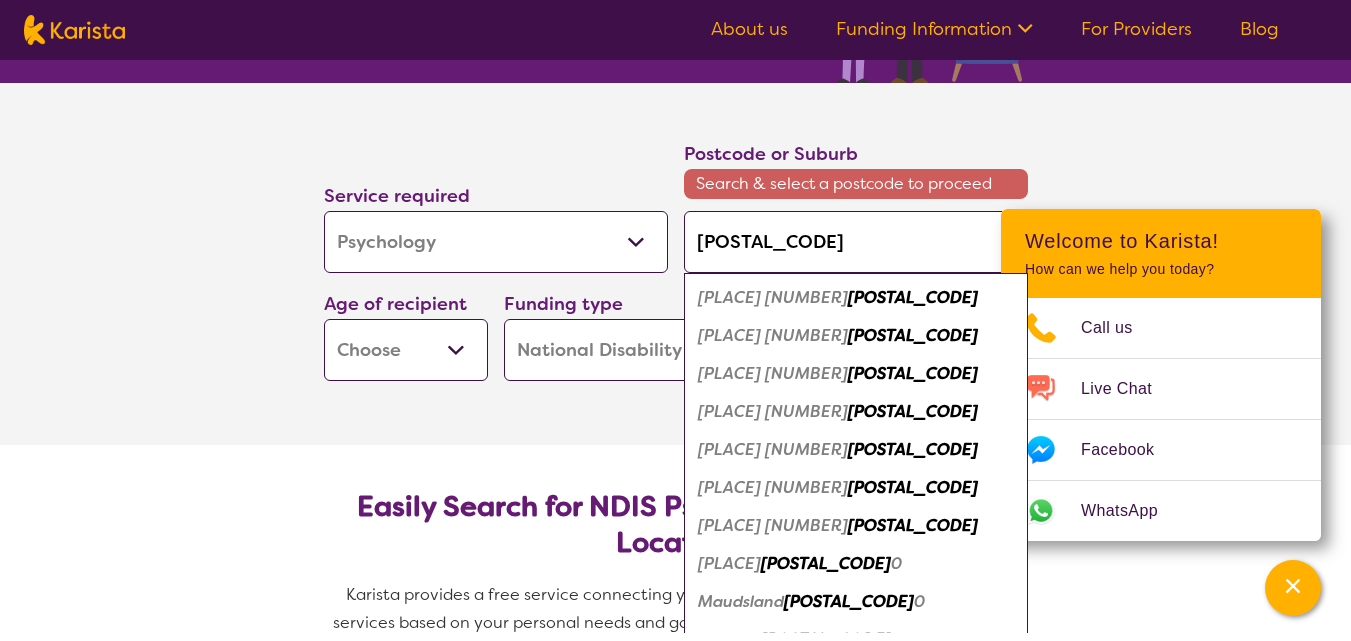type on "42" 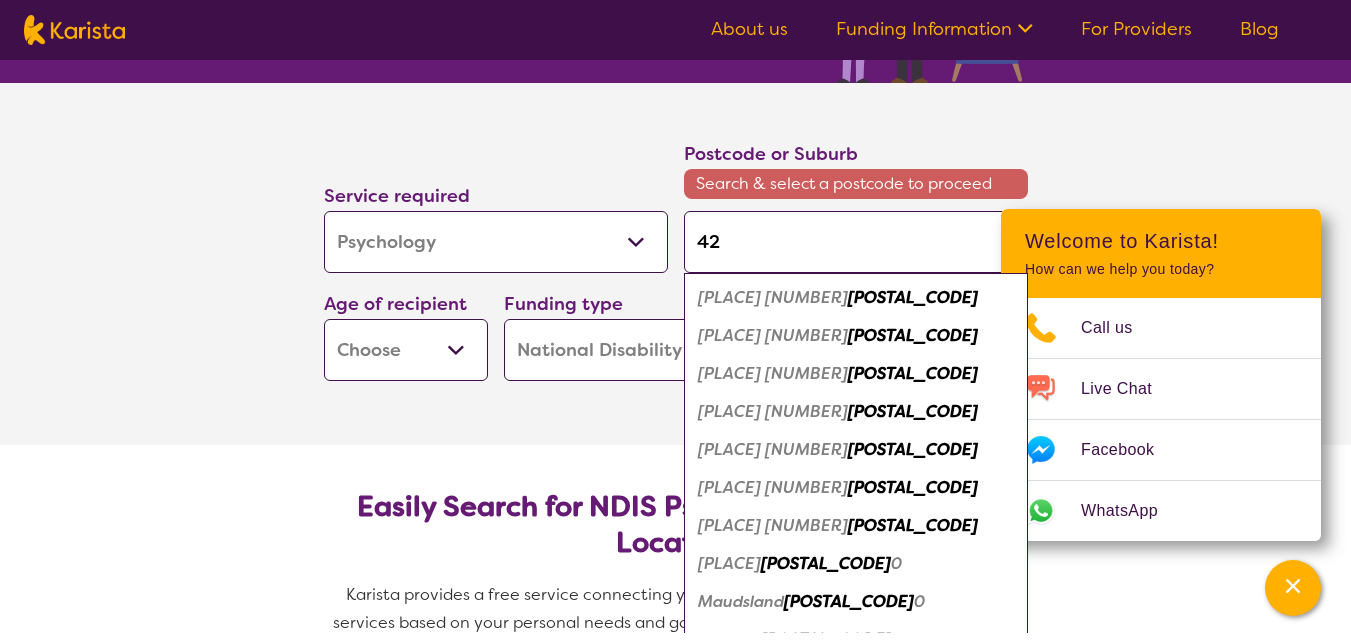 type on "4" 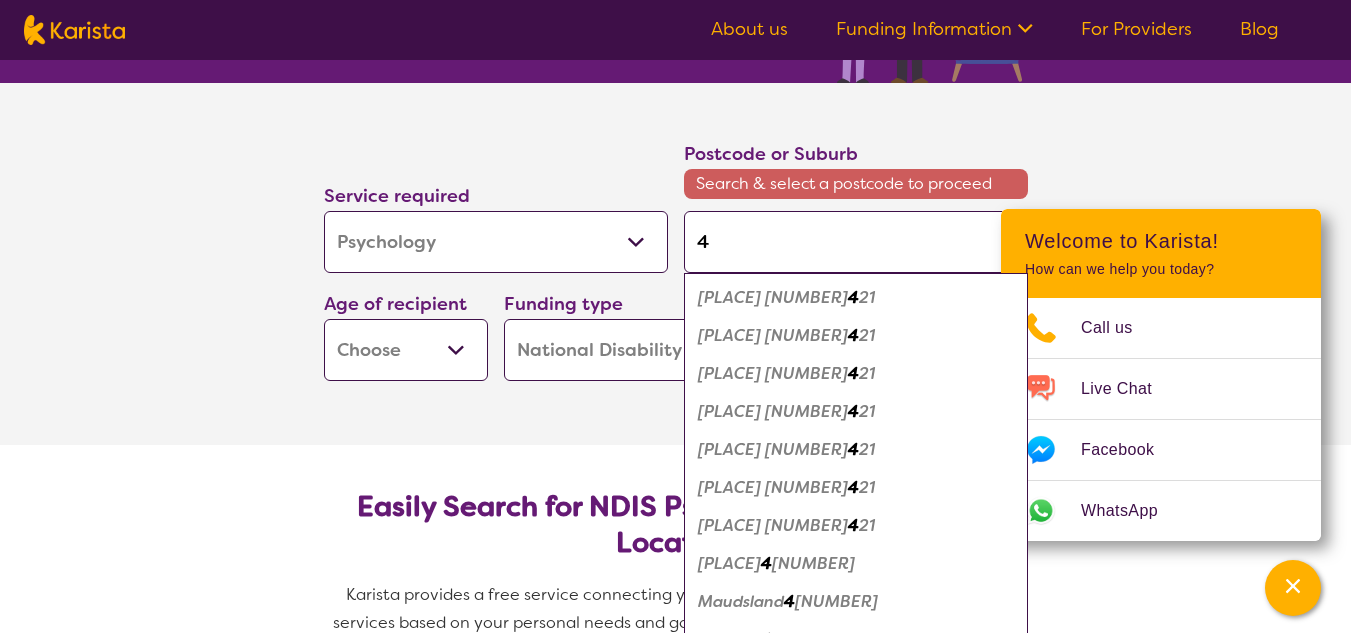 type on "42" 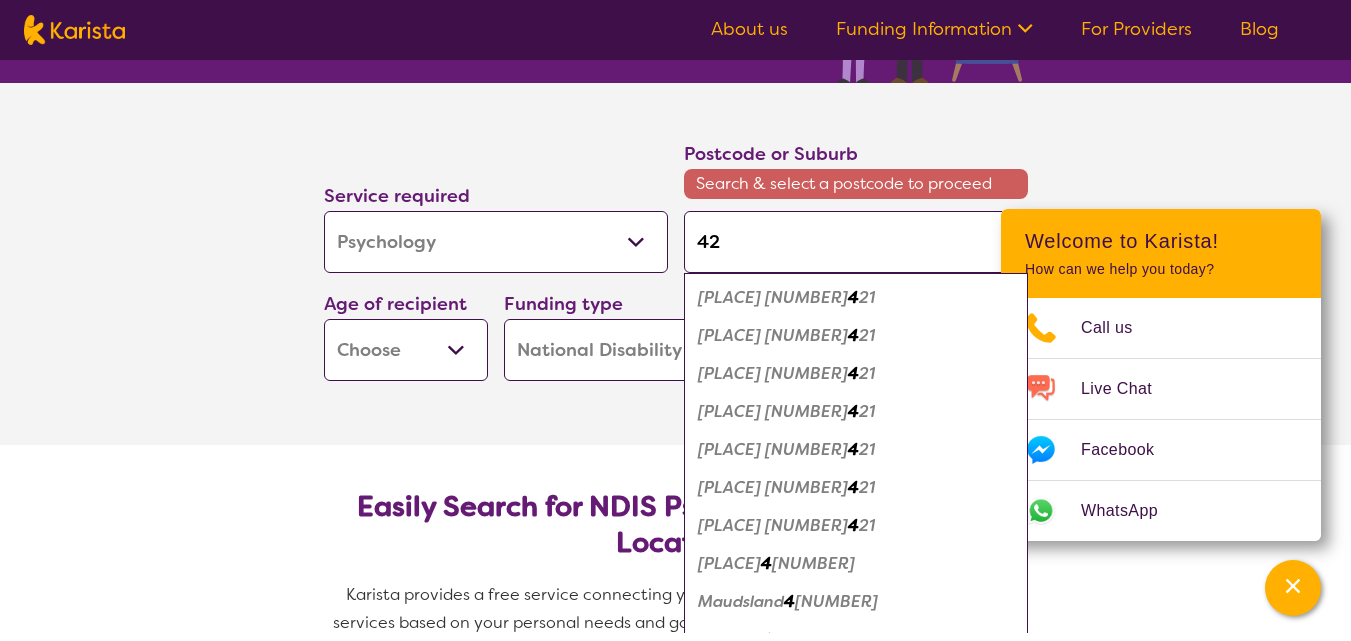 type on "[POSTAL_CODE]" 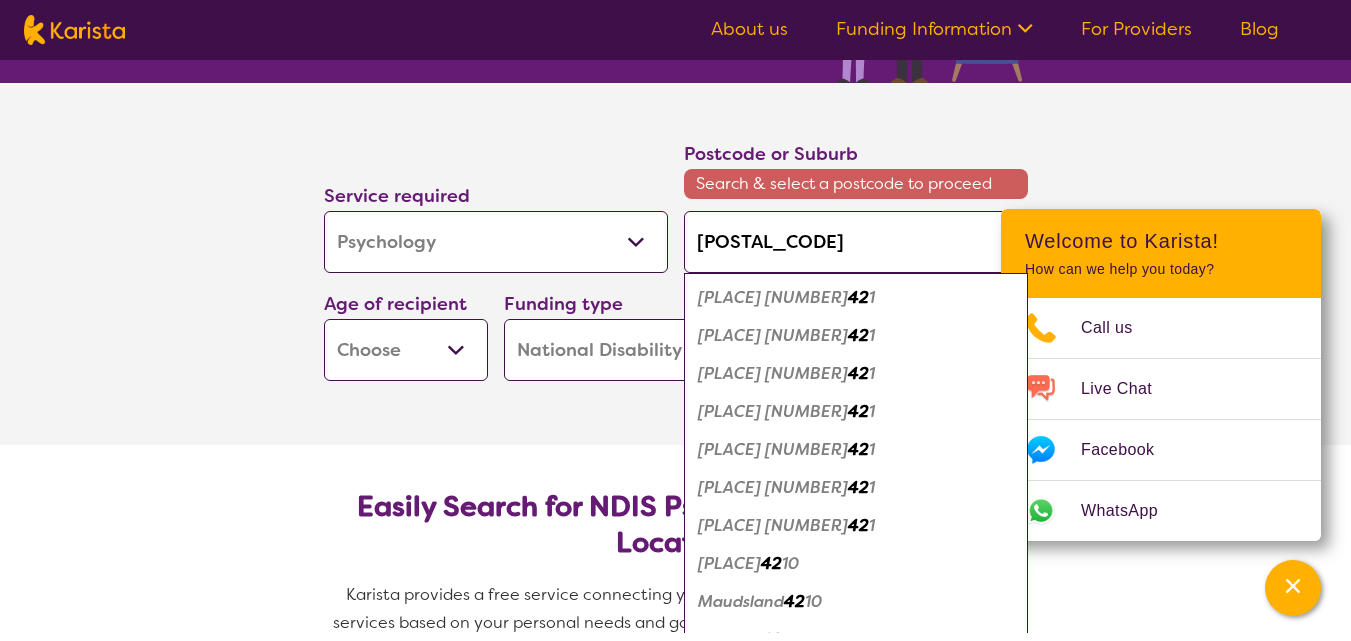 type on "[POSTAL_CODE]" 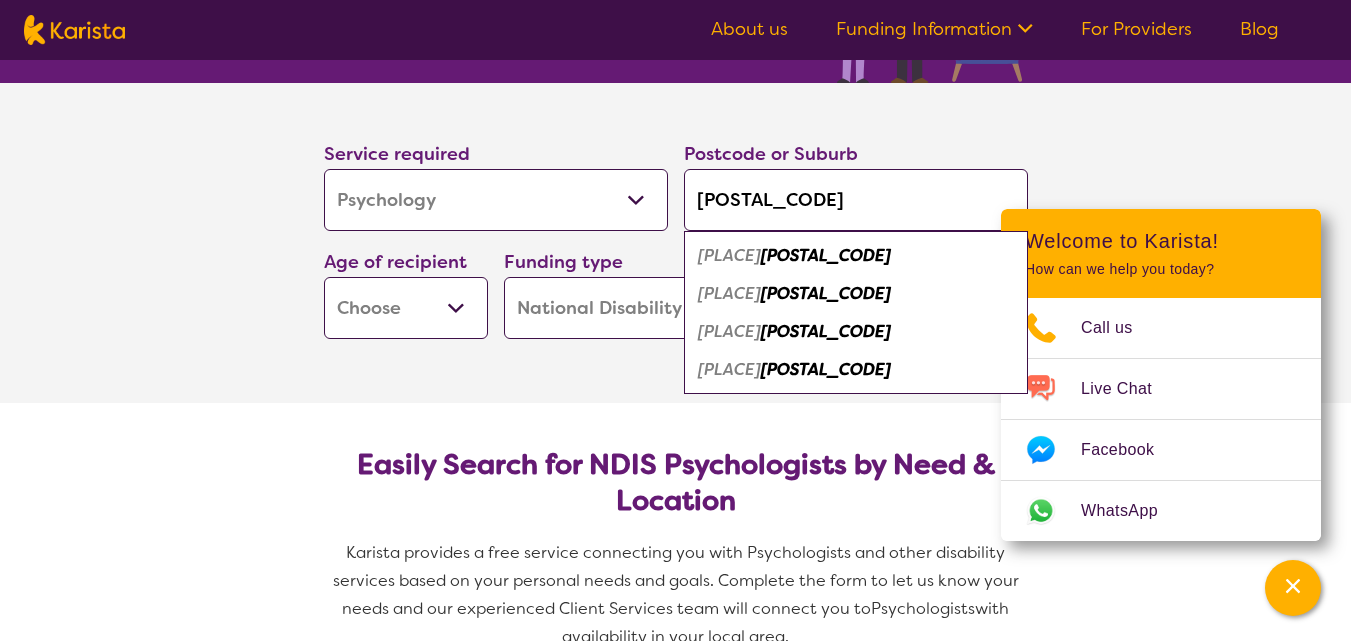 type on "[POSTAL_CODE]" 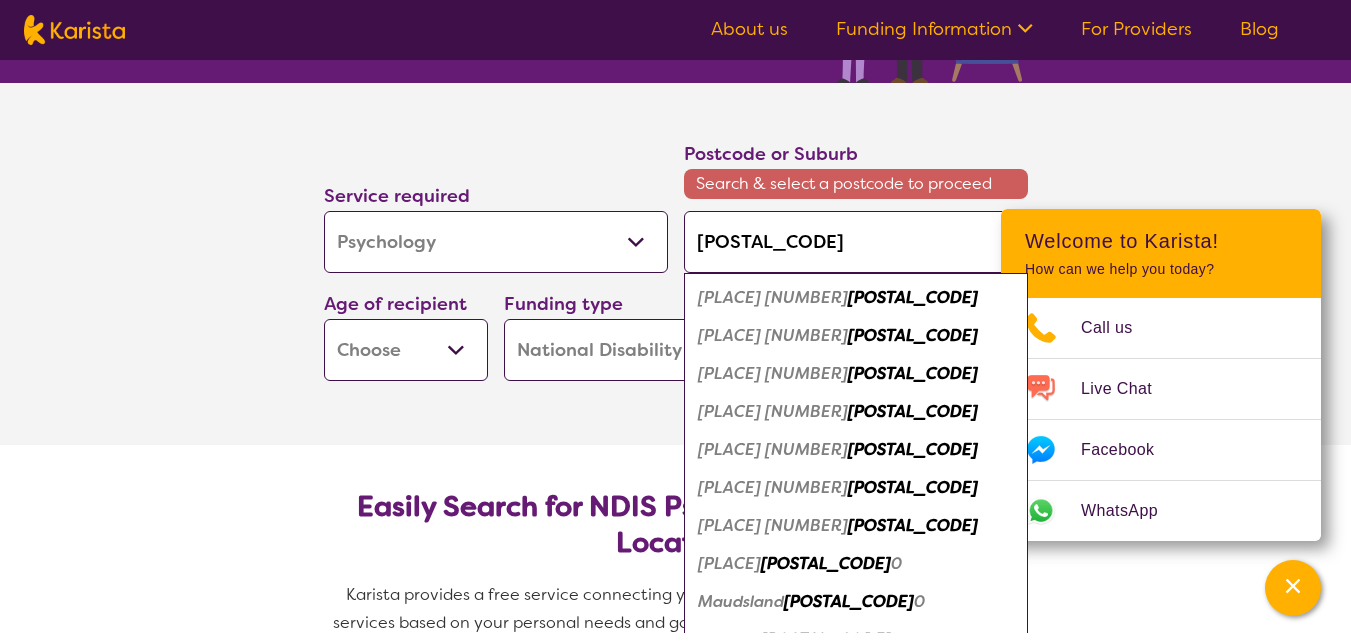 type on "42" 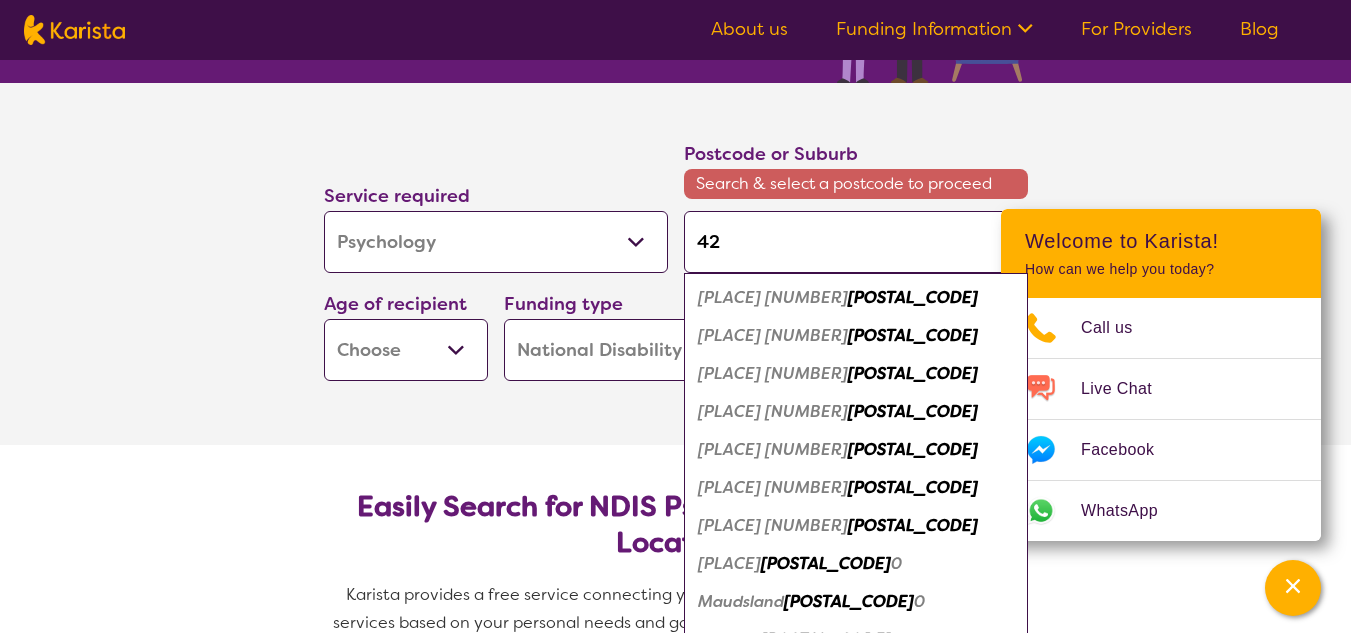 type on "4" 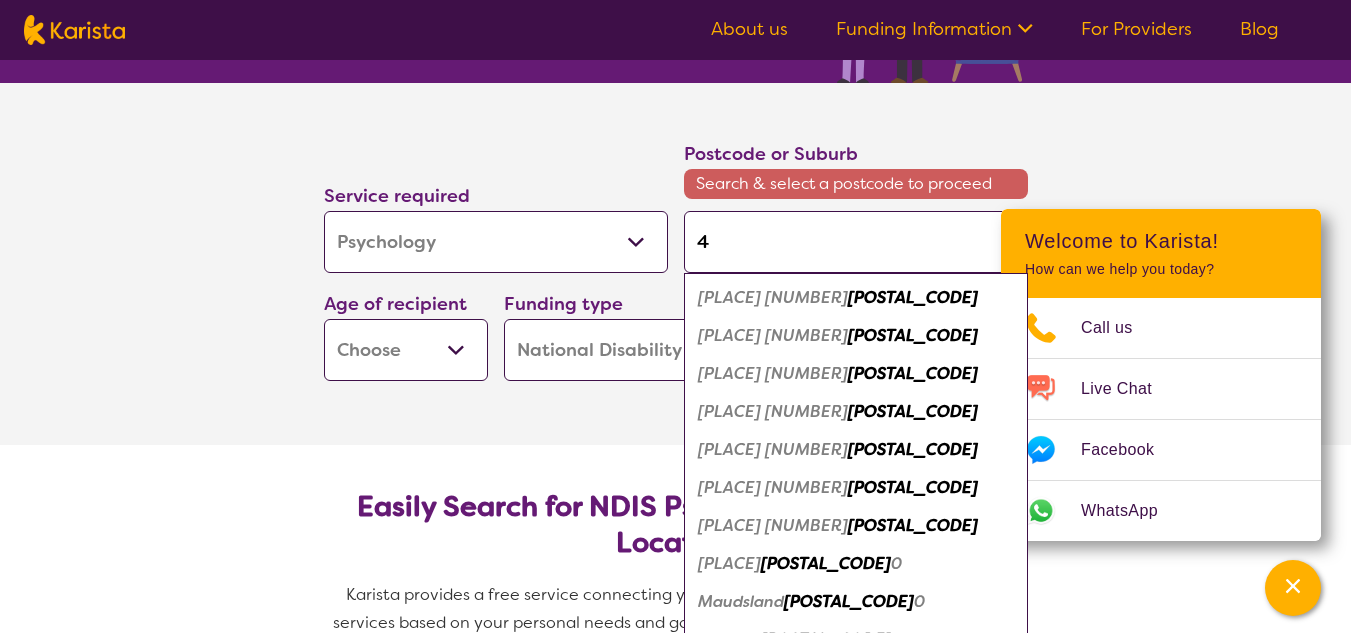 type 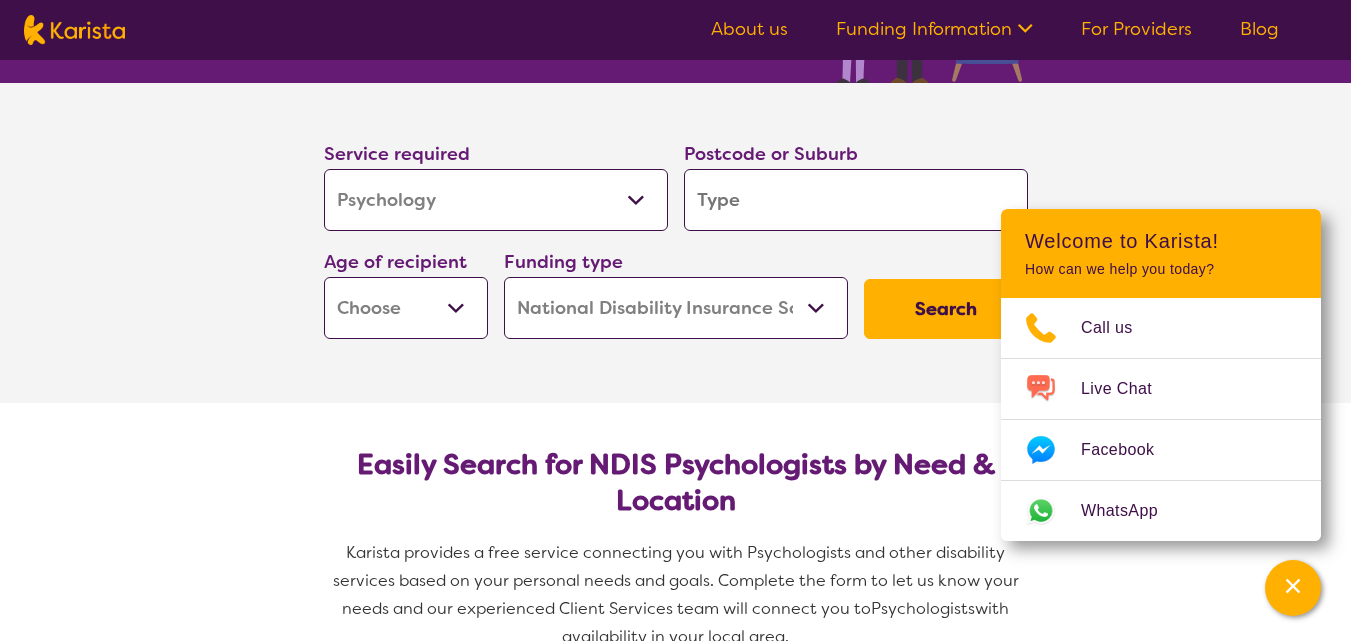 type on "M" 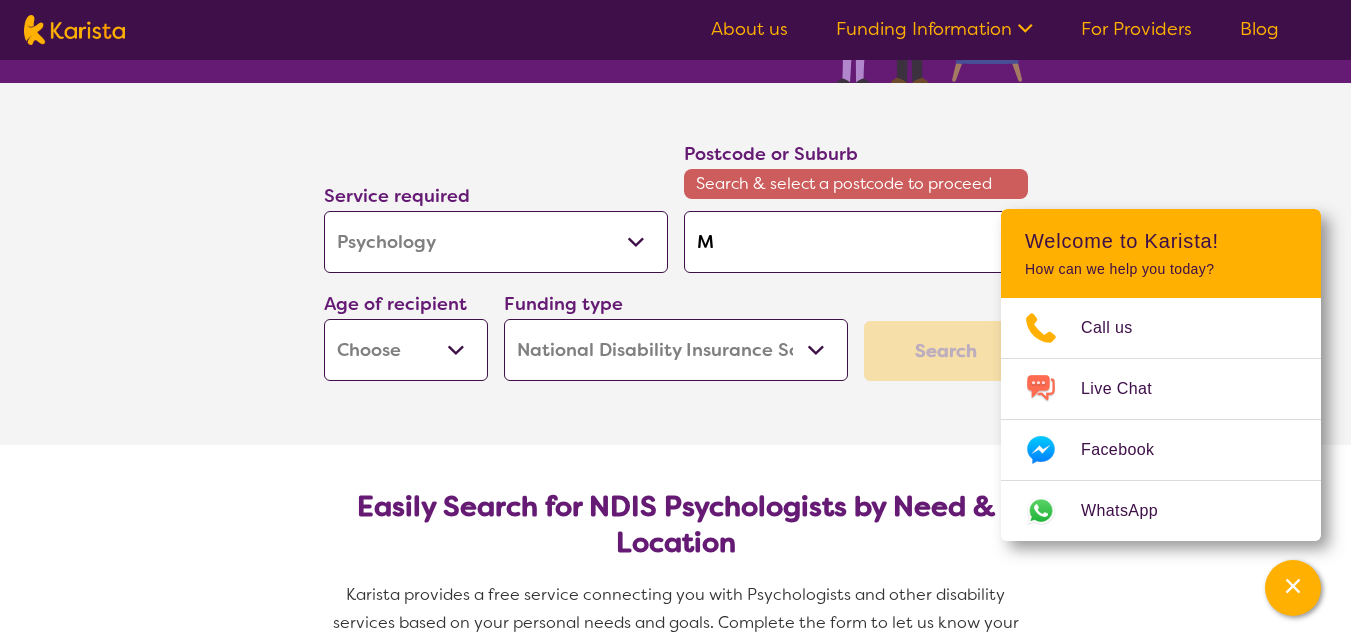 type on "[PLACE]" 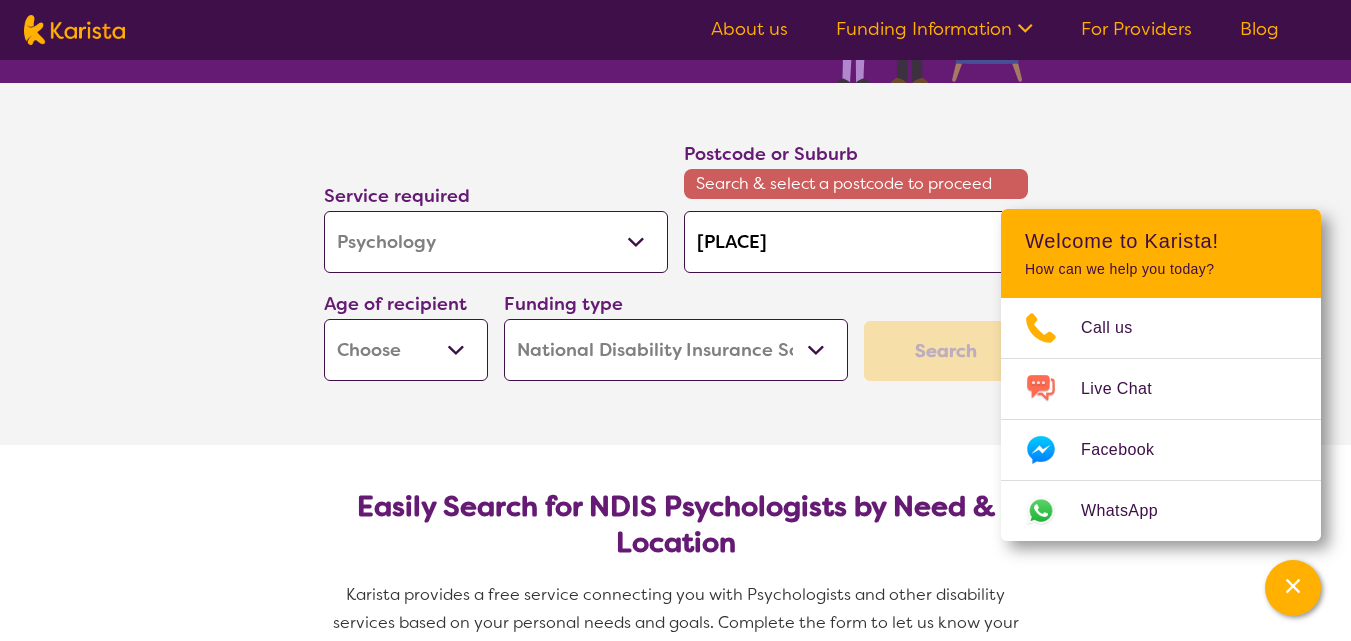 type on "[PLACE]" 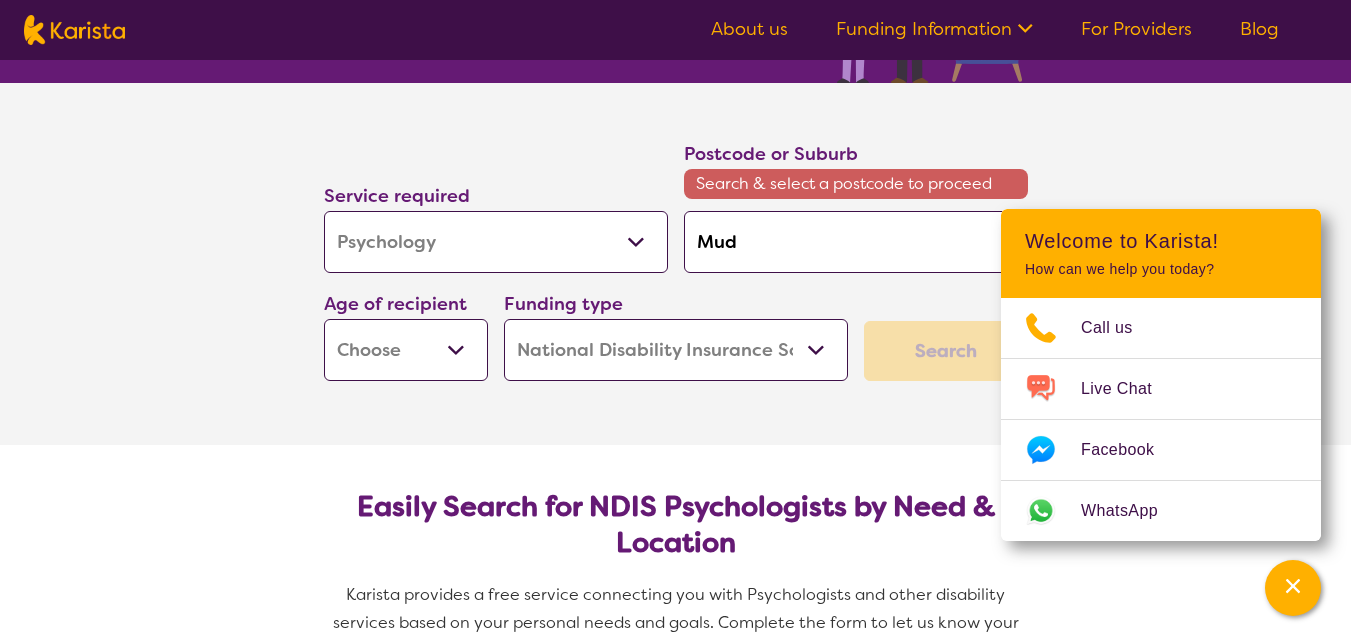type on "Mud" 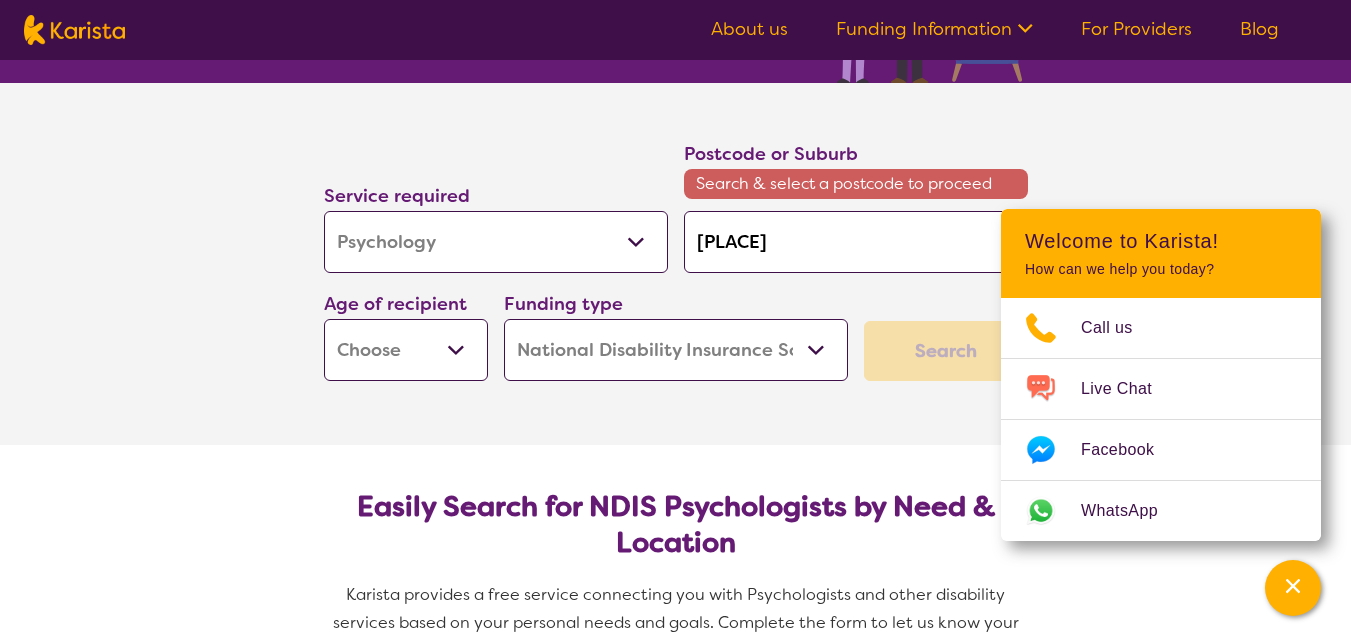 type on "[PLACE]" 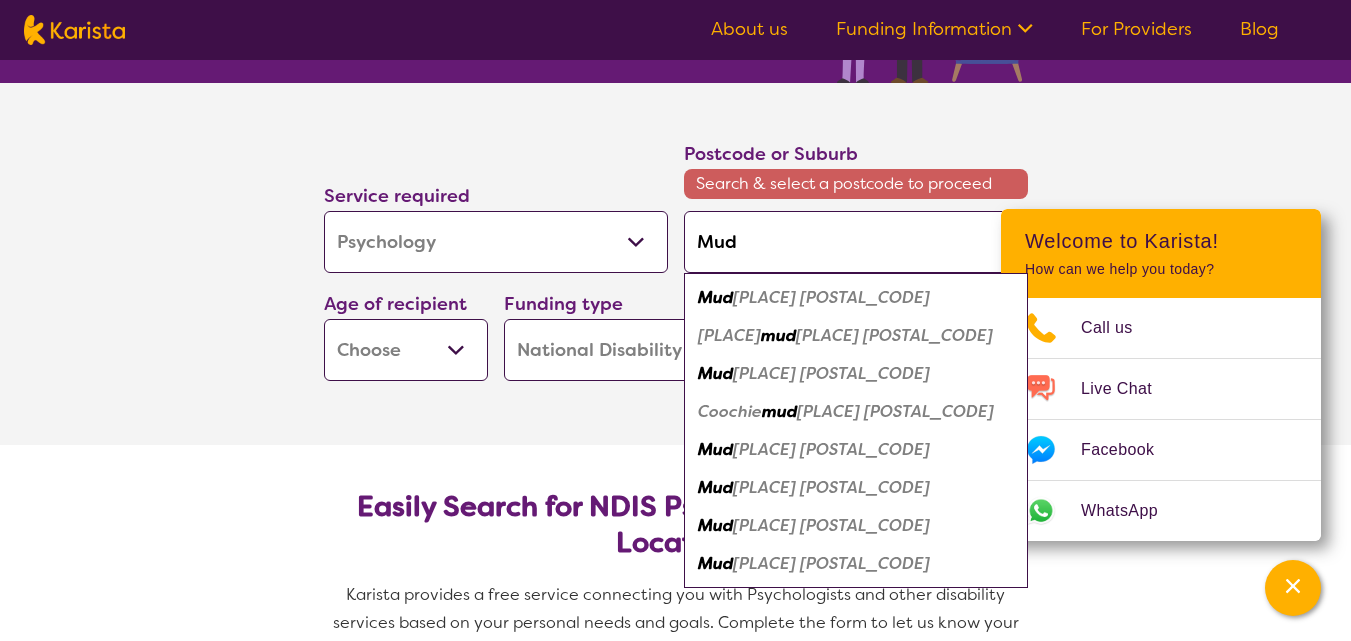 type on "[PLACE]" 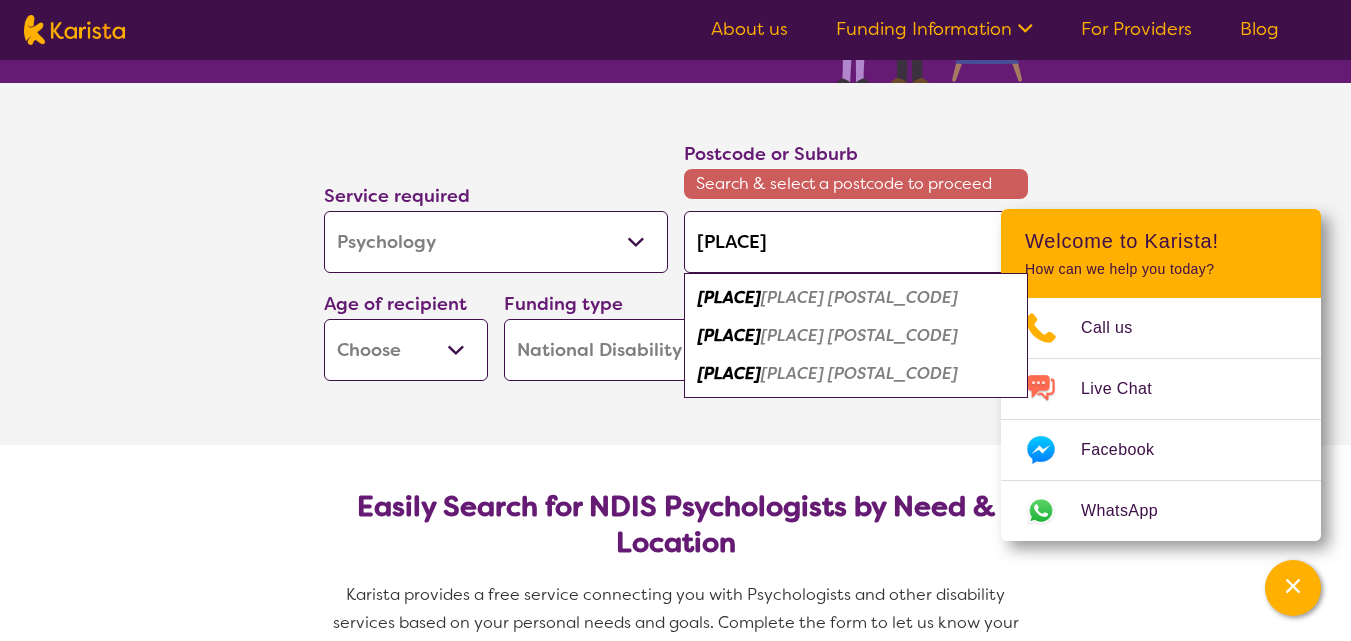 click on "[PLACE] [POSTAL_CODE]" at bounding box center (859, 373) 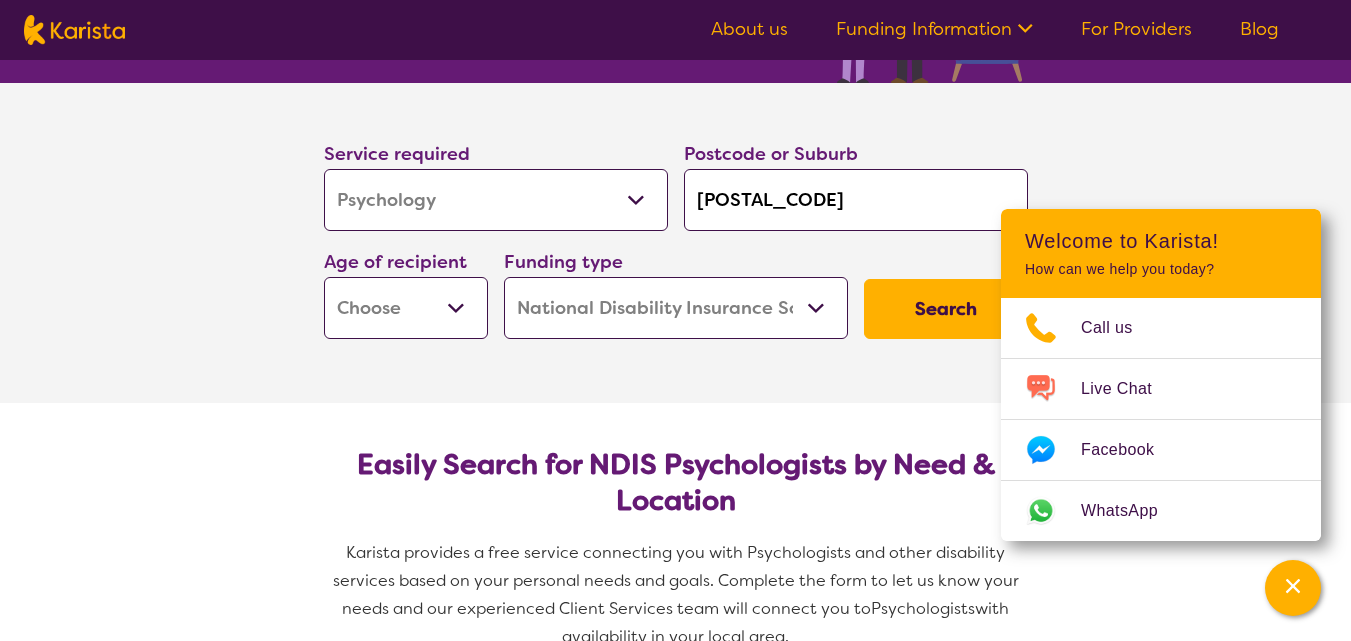 click on "Early Childhood - 0 to 9 Child - 10 to 11 Adolescent - 12 to 17 Adult - 18 to 64 Aged - 65+" at bounding box center (406, 308) 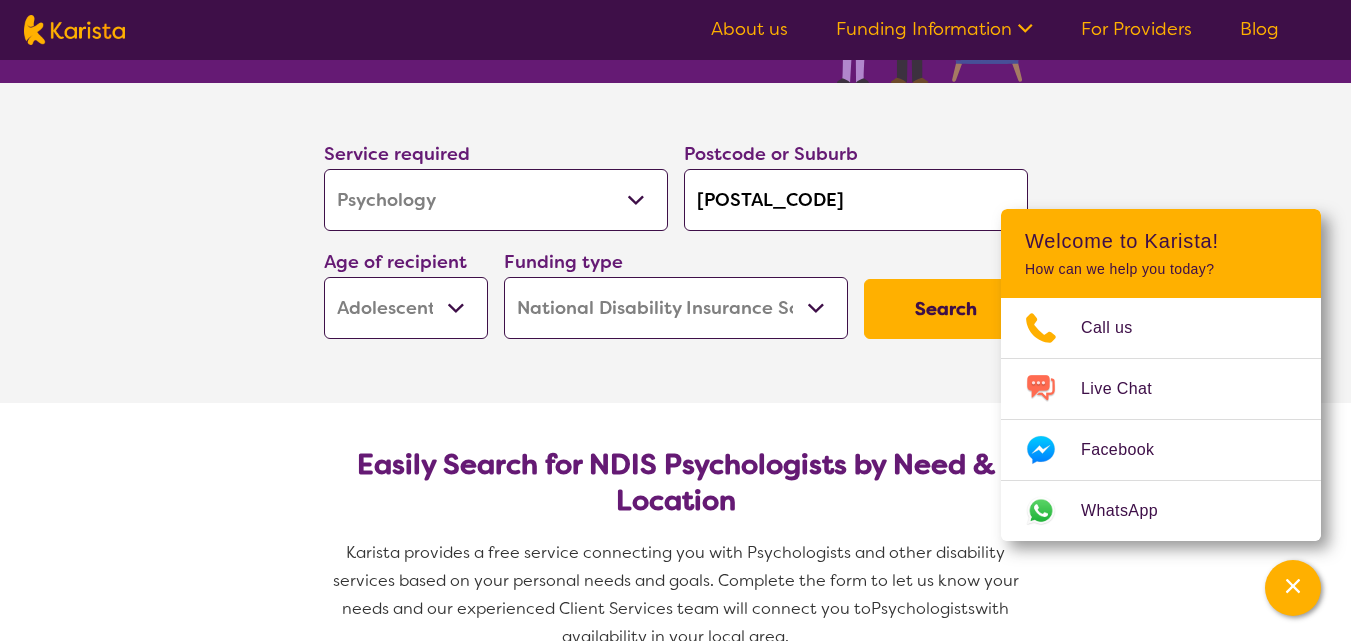 click on "Early Childhood - 0 to 9 Child - 10 to 11 Adolescent - 12 to 17 Adult - 18 to 64 Aged - 65+" at bounding box center (406, 308) 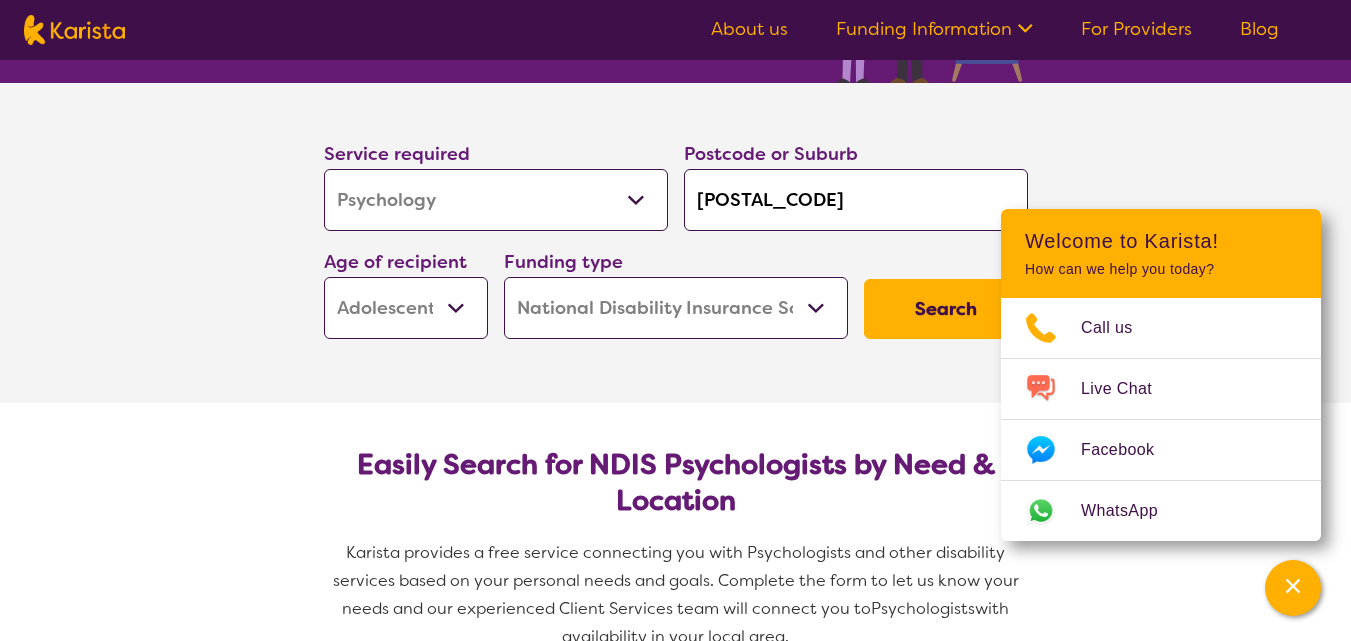 select on "AS" 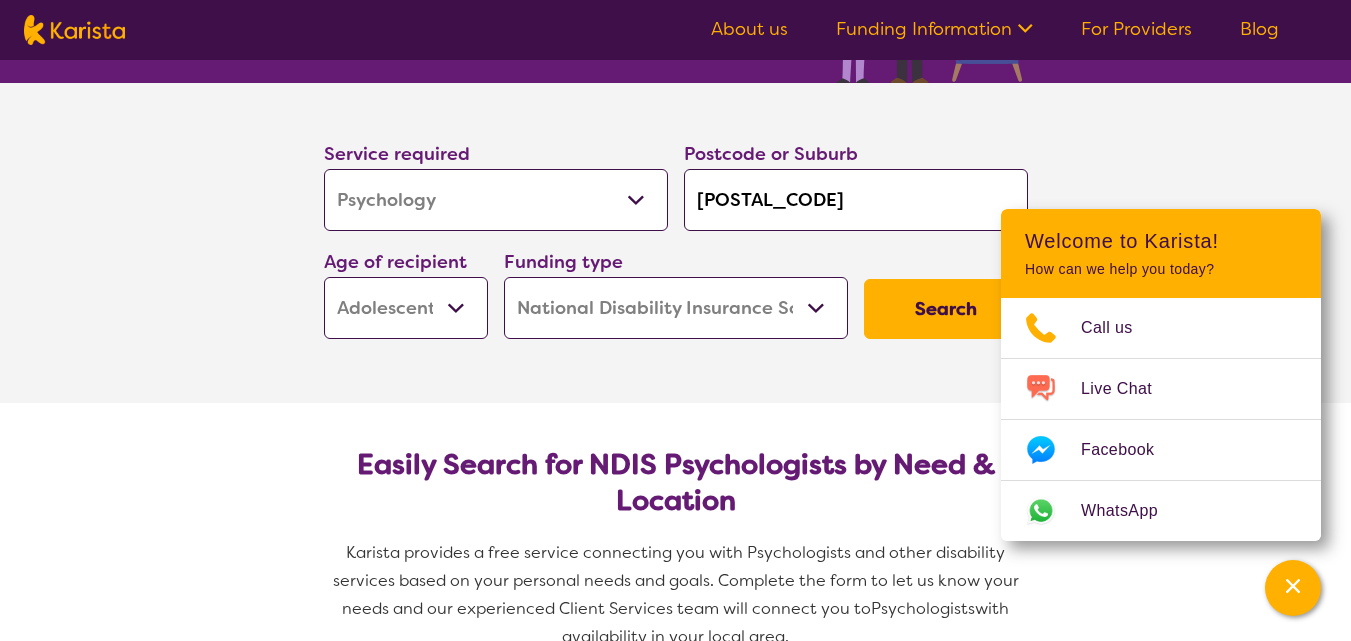 click on "Home Care Package (HCP) National Disability Insurance Scheme (NDIS) I don't know" at bounding box center [676, 308] 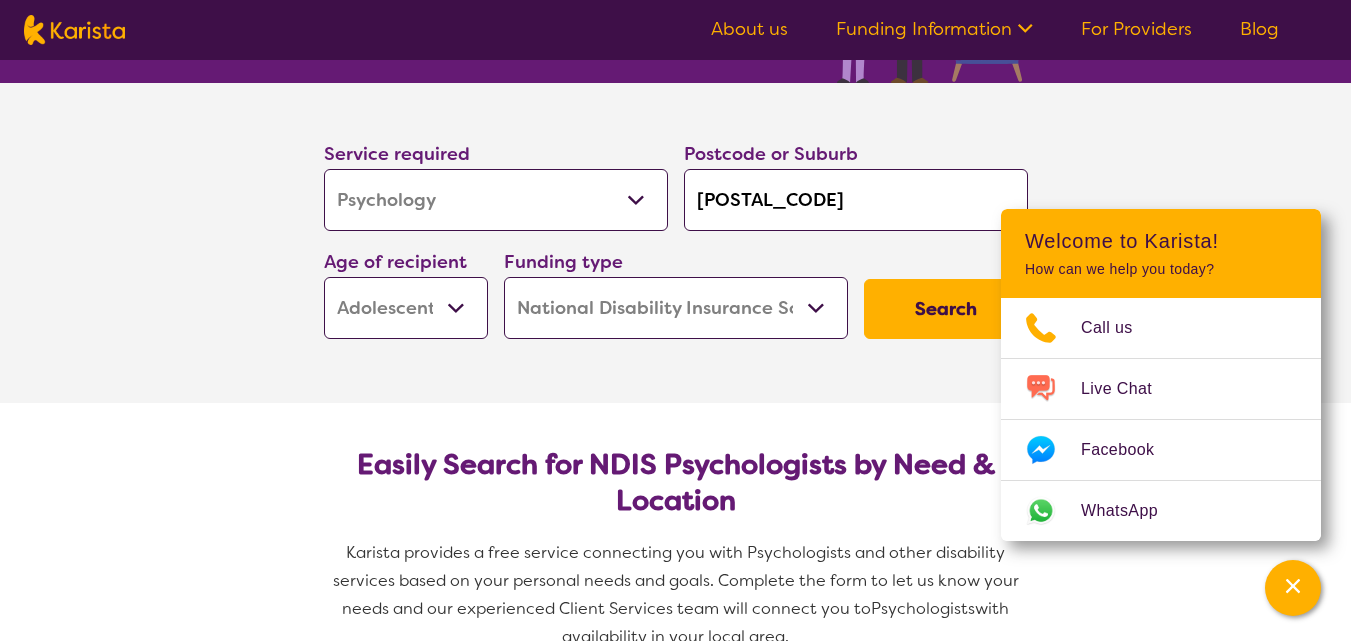 click on "Home Care Package (HCP) National Disability Insurance Scheme (NDIS) I don't know" at bounding box center (676, 308) 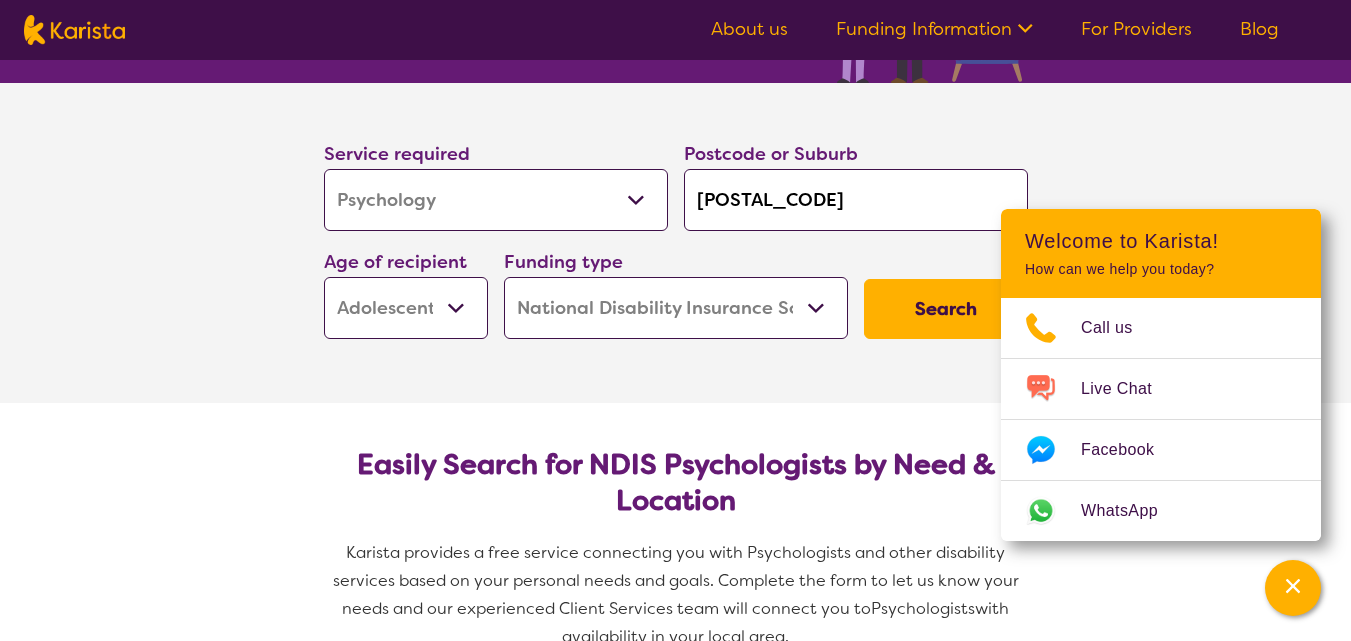 click on "Search" at bounding box center [946, 309] 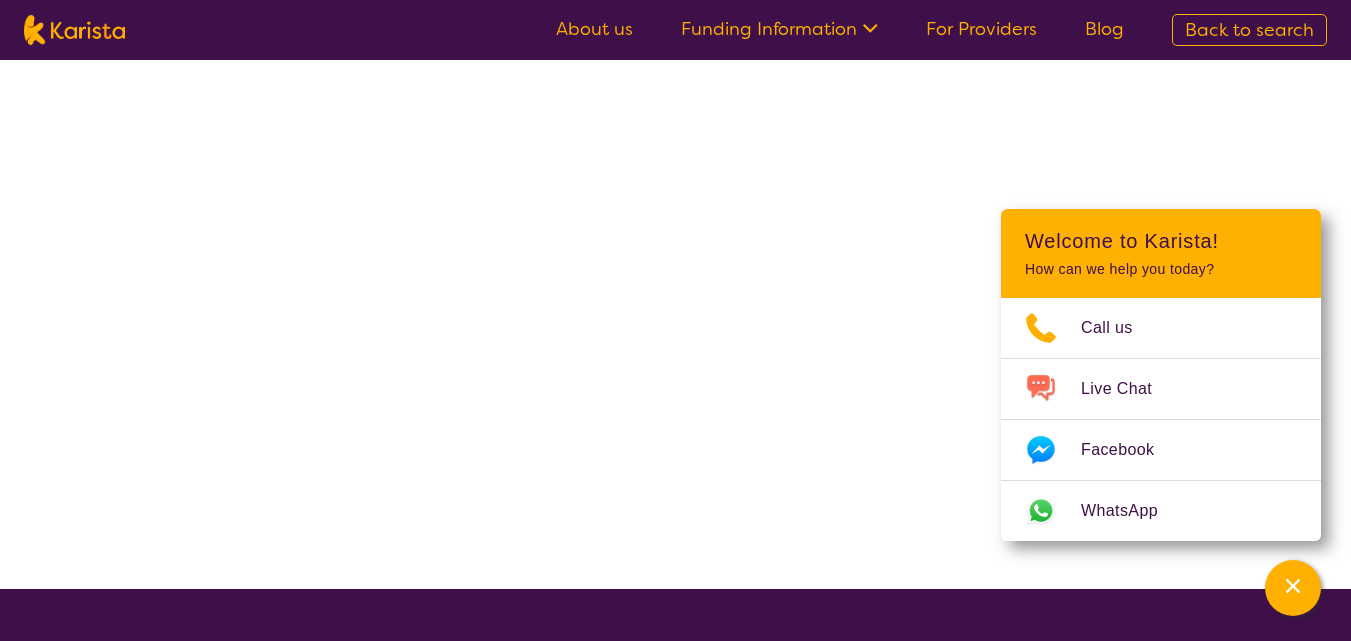 scroll, scrollTop: 0, scrollLeft: 0, axis: both 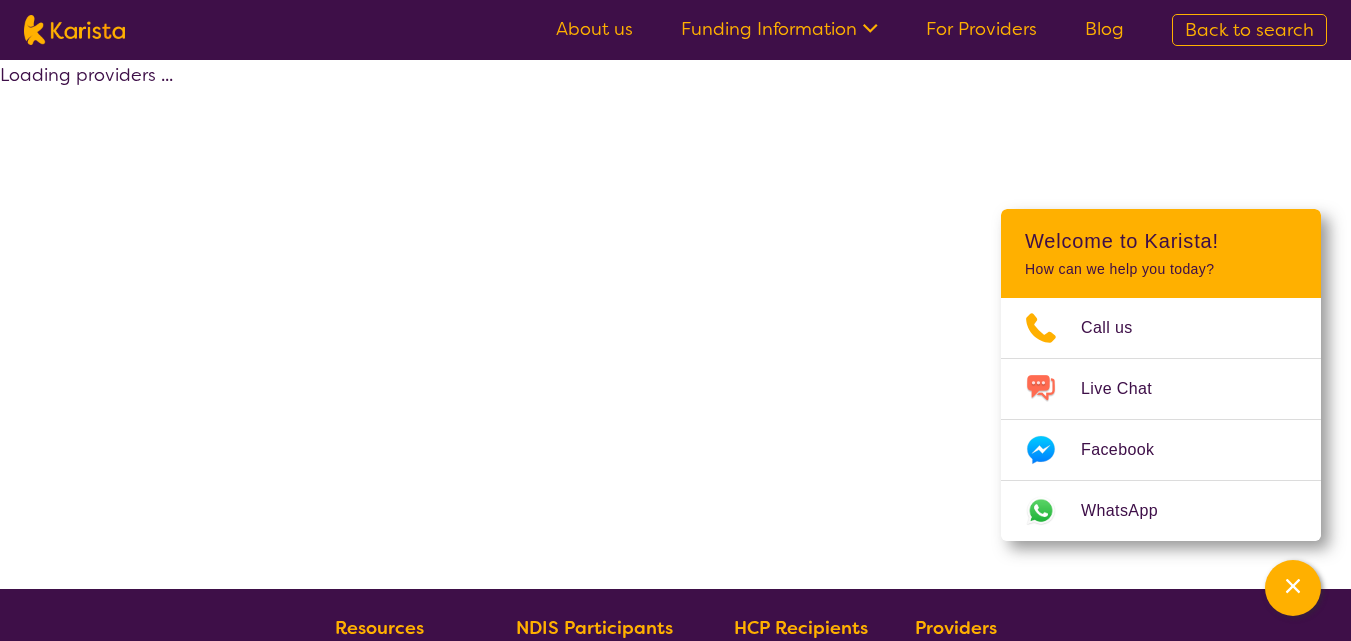 select on "by_score" 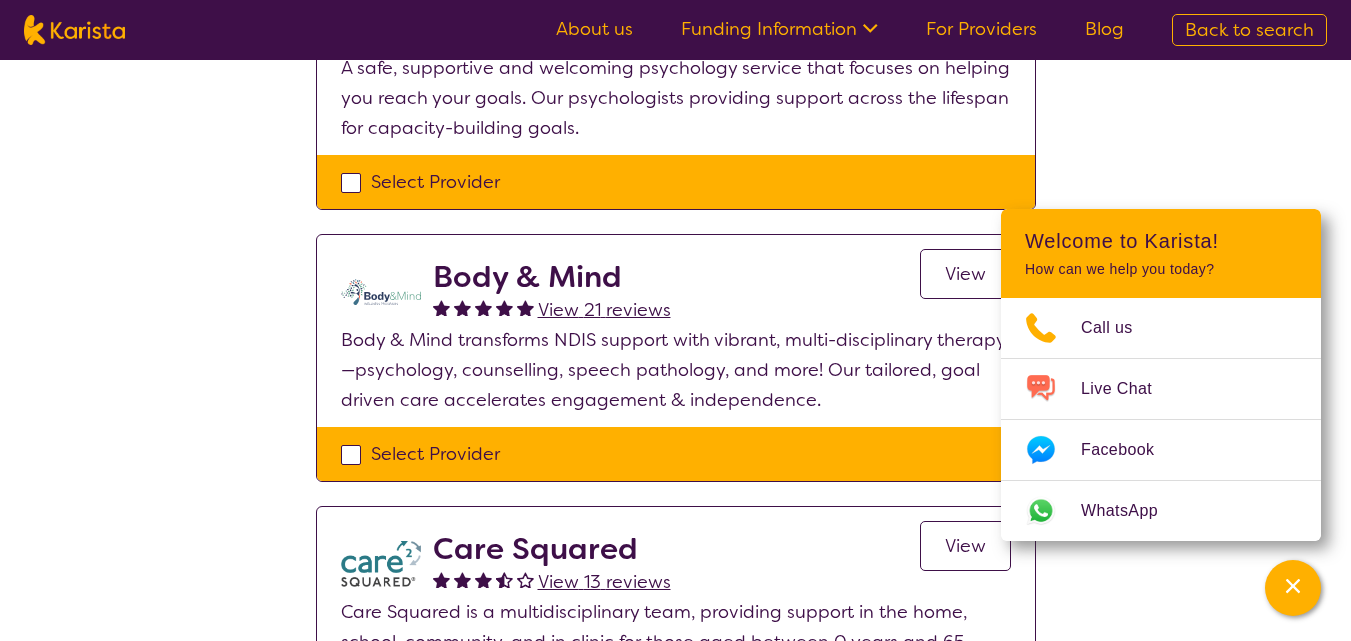 scroll, scrollTop: 600, scrollLeft: 0, axis: vertical 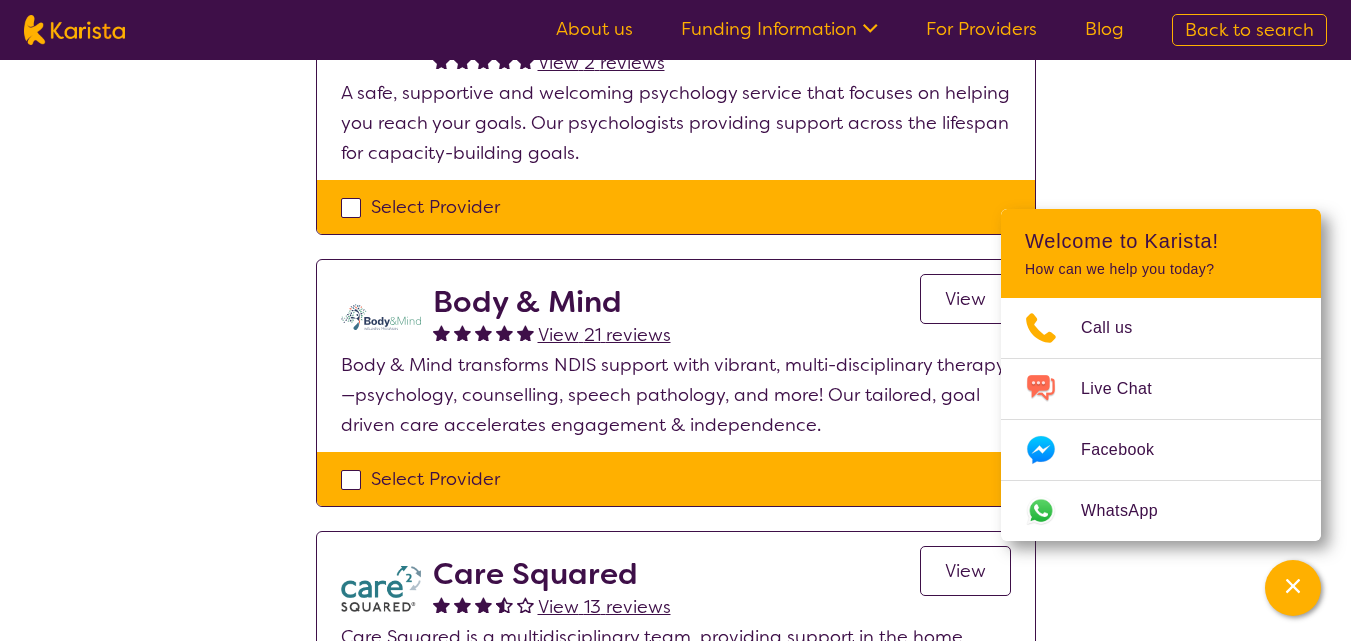 click on "View" at bounding box center (965, 299) 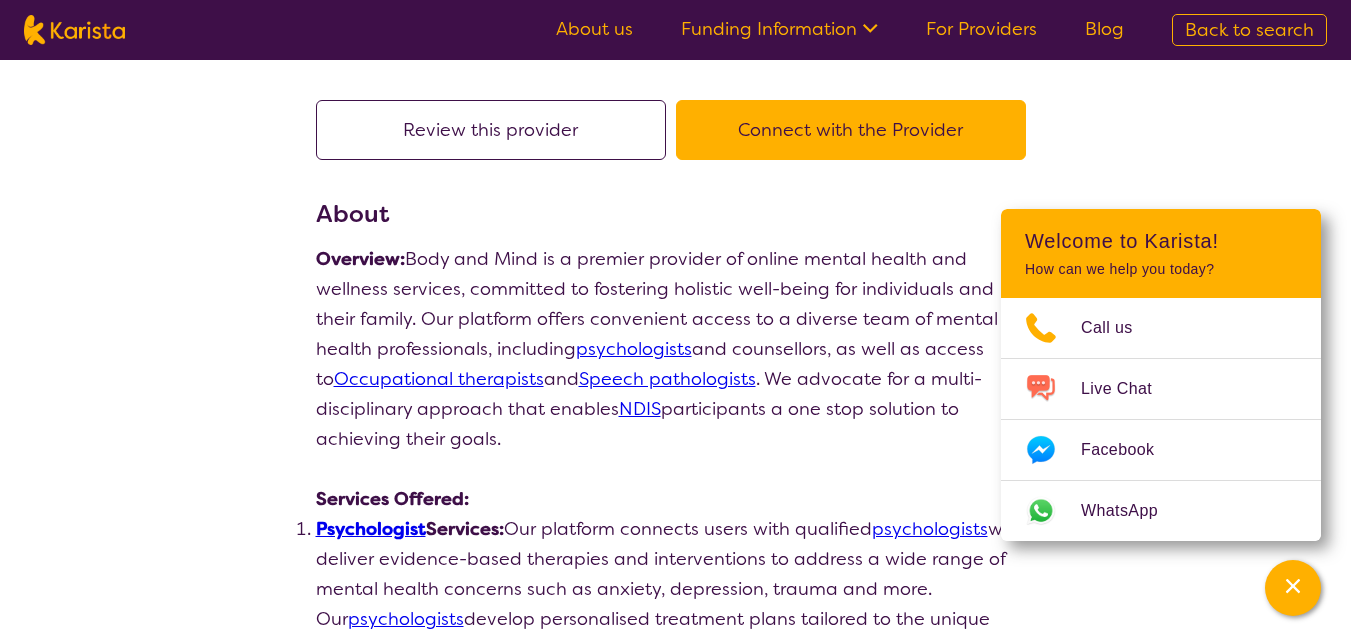 scroll, scrollTop: 0, scrollLeft: 0, axis: both 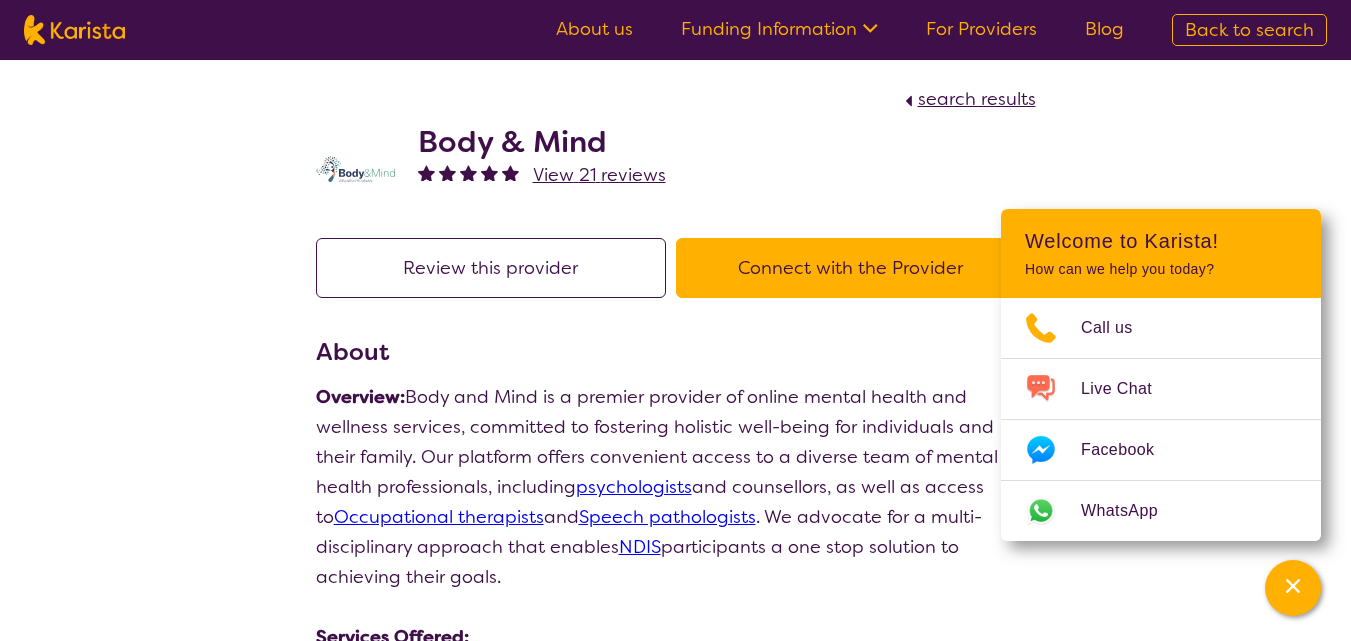 click on "Connect with the Provider" at bounding box center [851, 268] 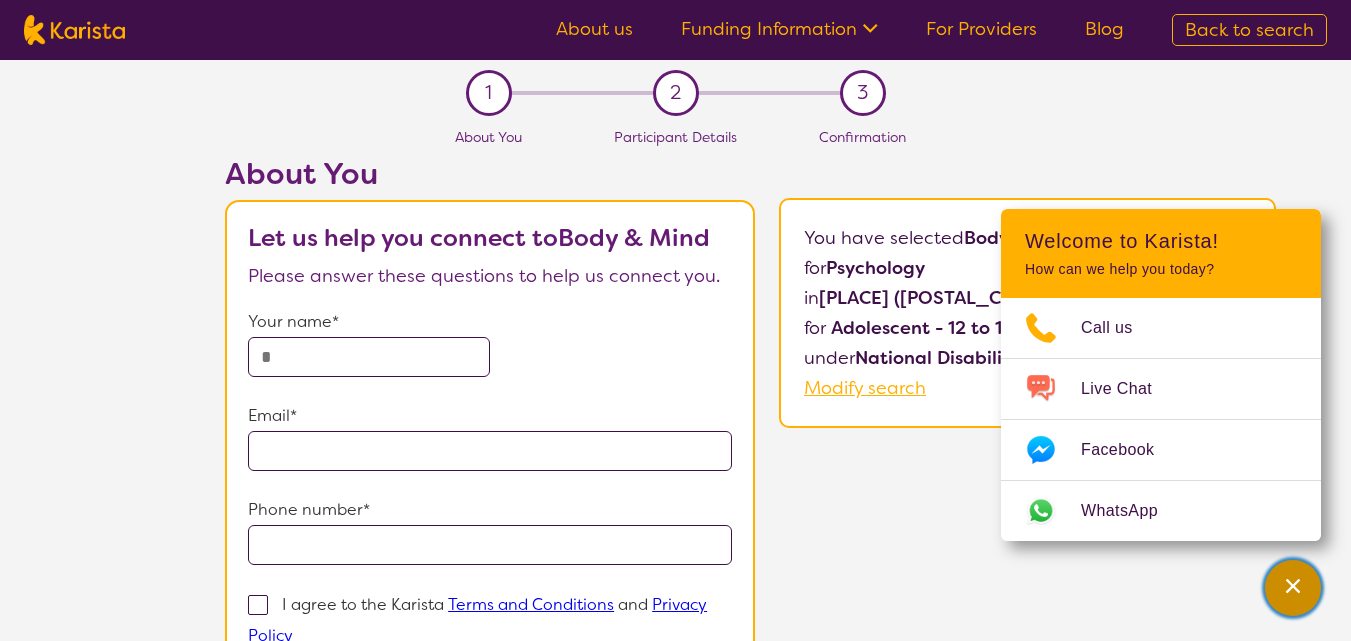 click at bounding box center (1293, 588) 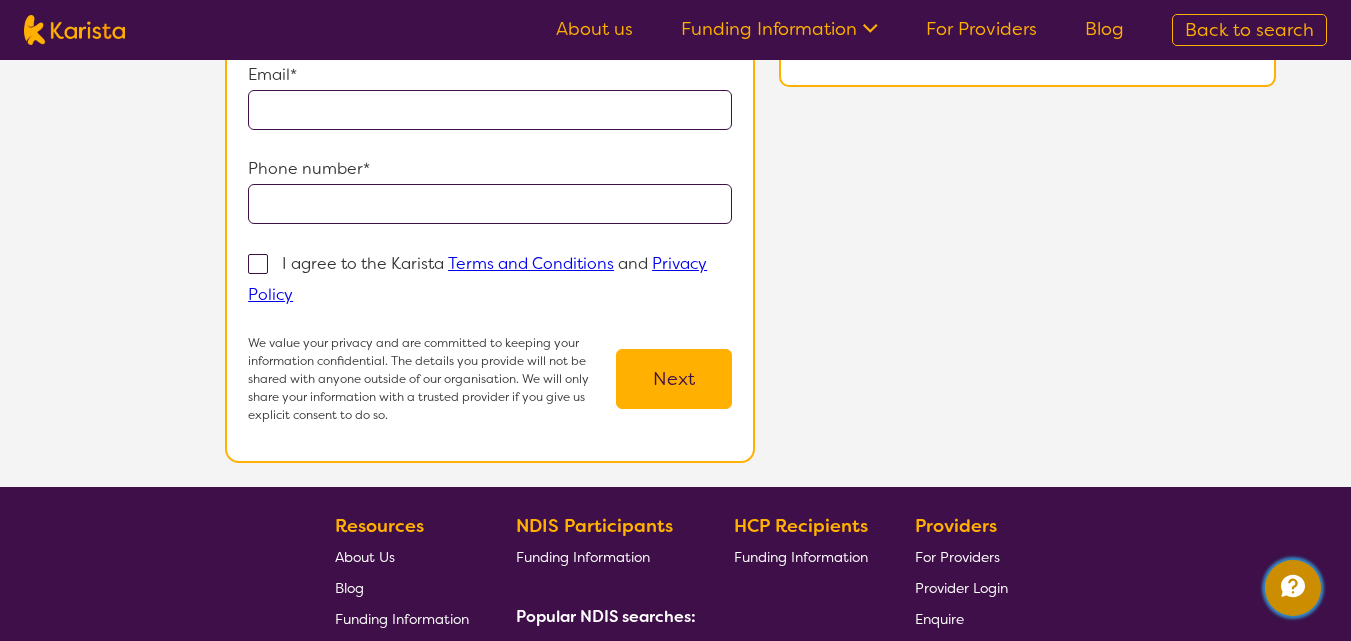 scroll, scrollTop: 269, scrollLeft: 0, axis: vertical 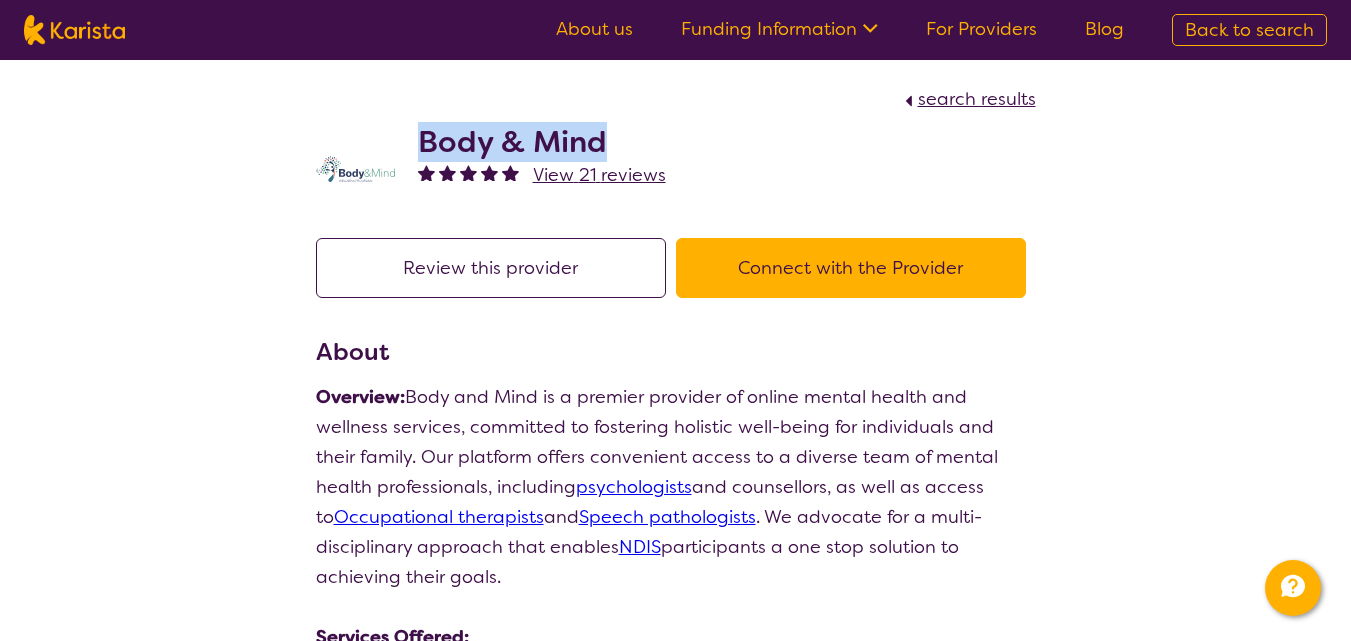 drag, startPoint x: 621, startPoint y: 122, endPoint x: 417, endPoint y: 130, distance: 204.1568 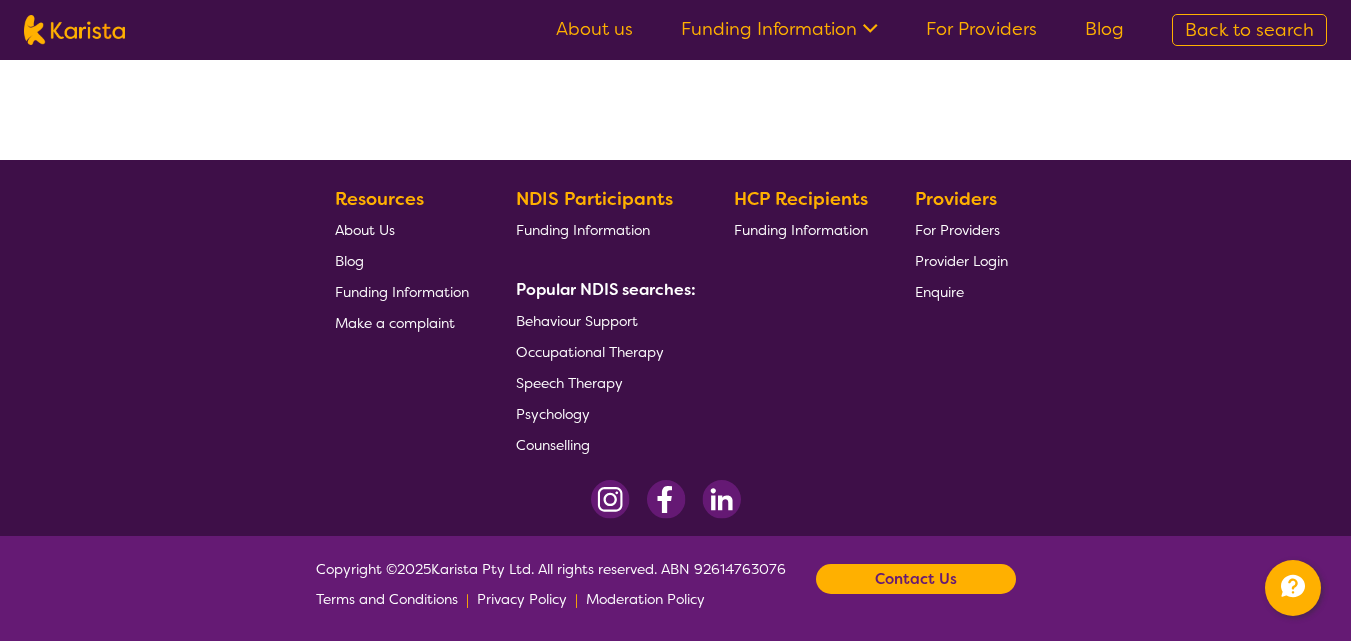 scroll, scrollTop: 50, scrollLeft: 0, axis: vertical 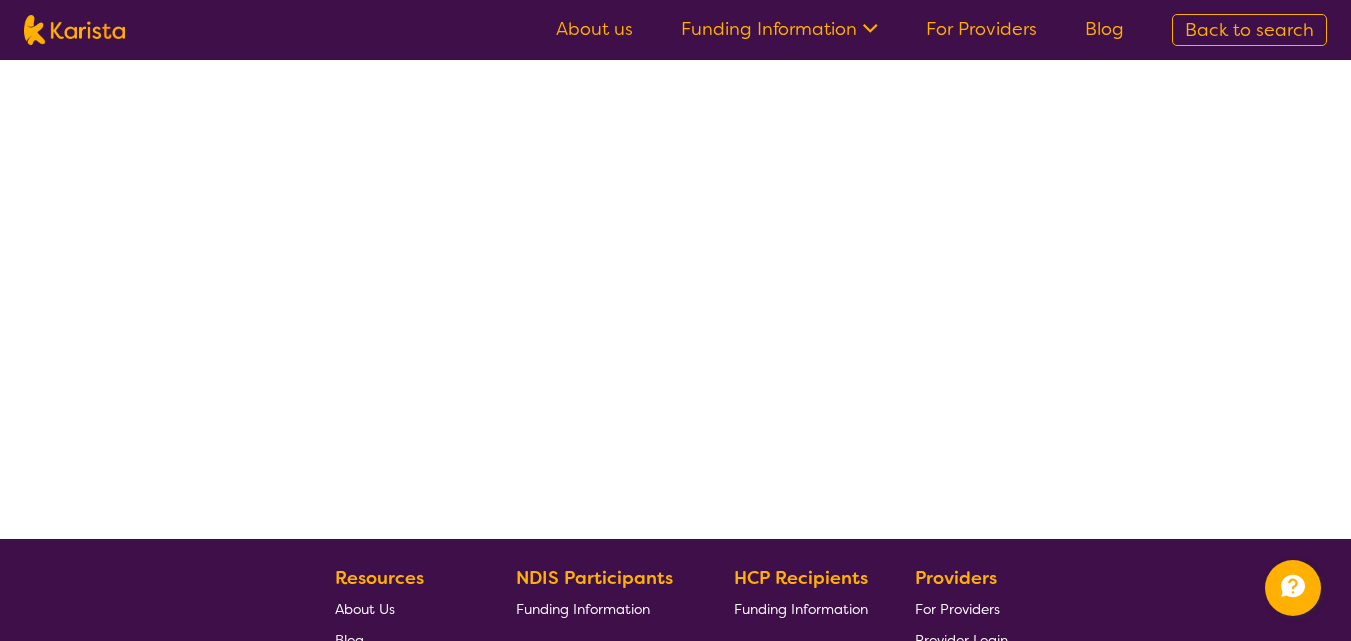 select on "by_score" 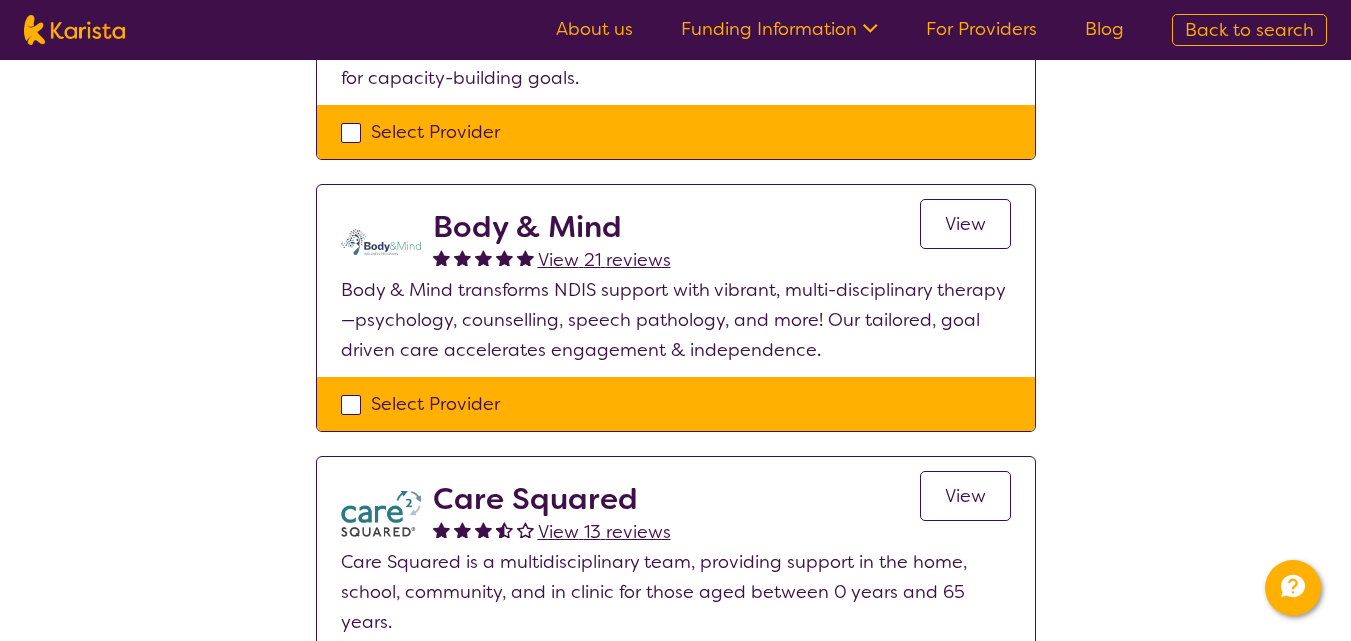 scroll, scrollTop: 800, scrollLeft: 0, axis: vertical 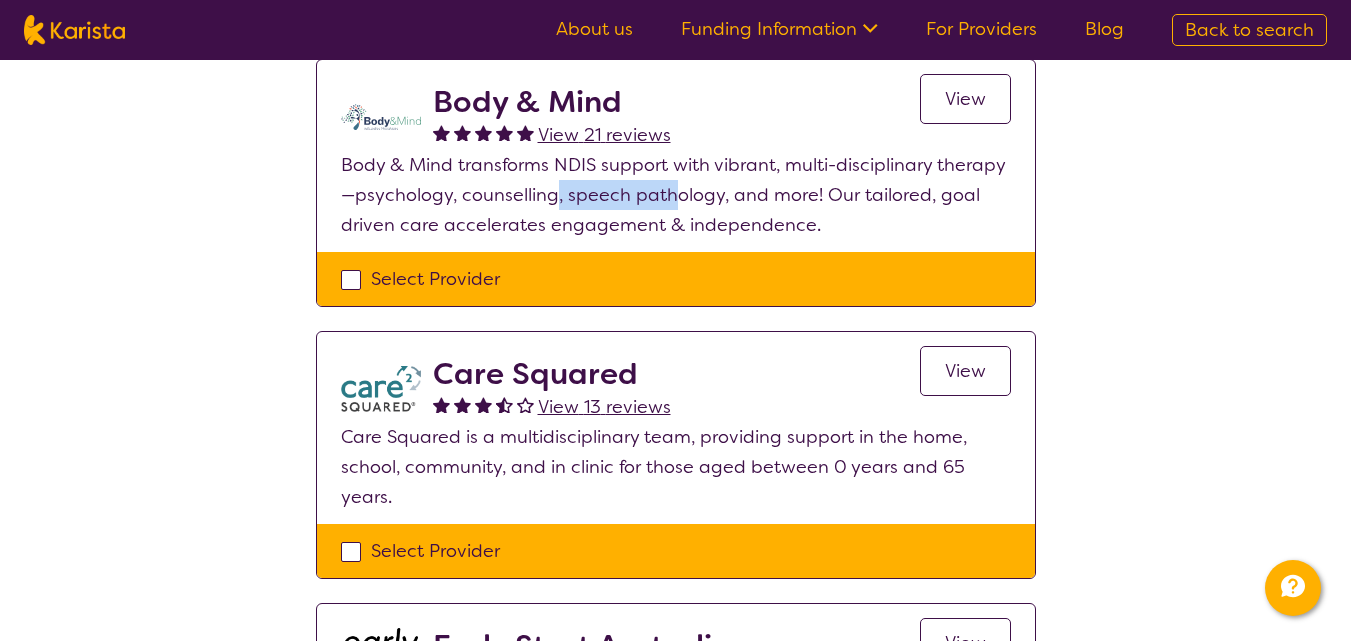 drag, startPoint x: 555, startPoint y: 199, endPoint x: 669, endPoint y: 197, distance: 114.01754 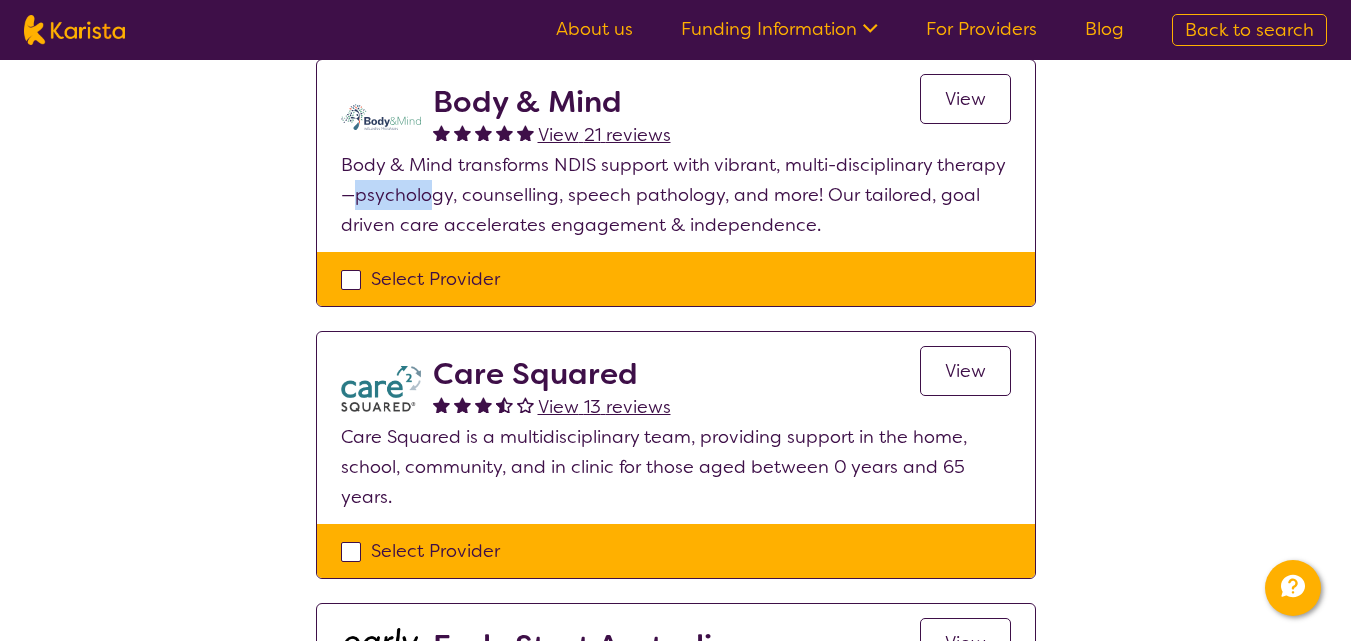 drag, startPoint x: 353, startPoint y: 204, endPoint x: 428, endPoint y: 197, distance: 75.32596 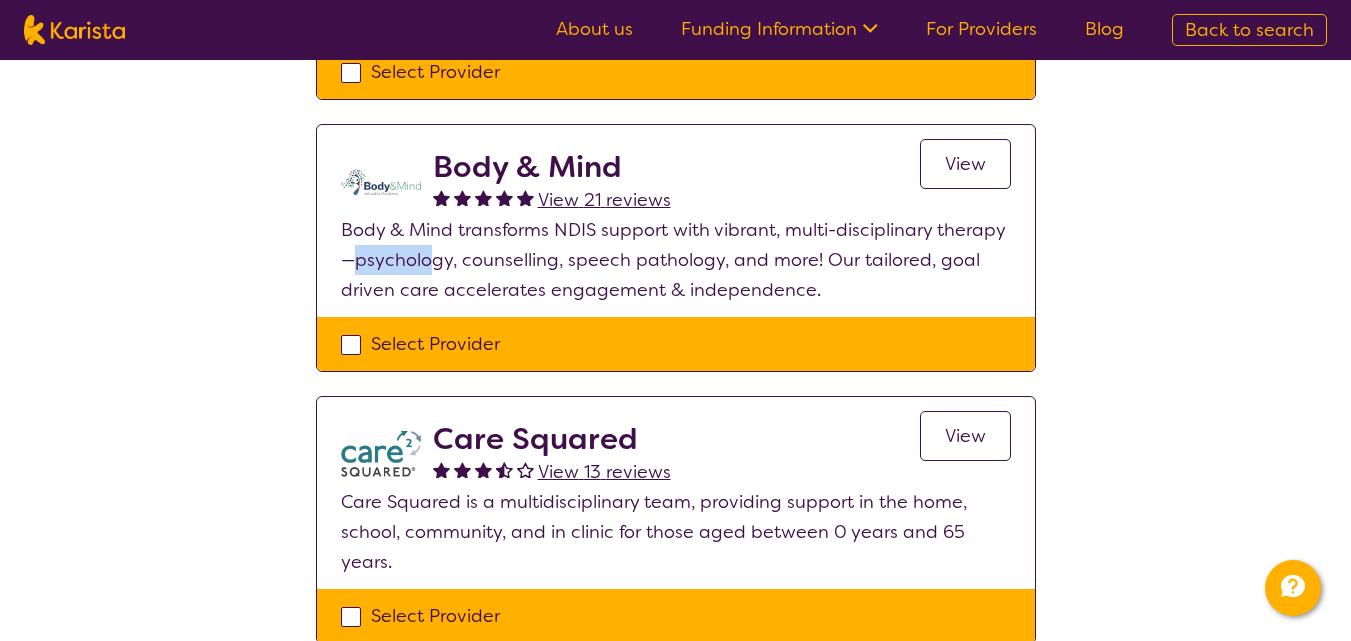 scroll, scrollTop: 700, scrollLeft: 0, axis: vertical 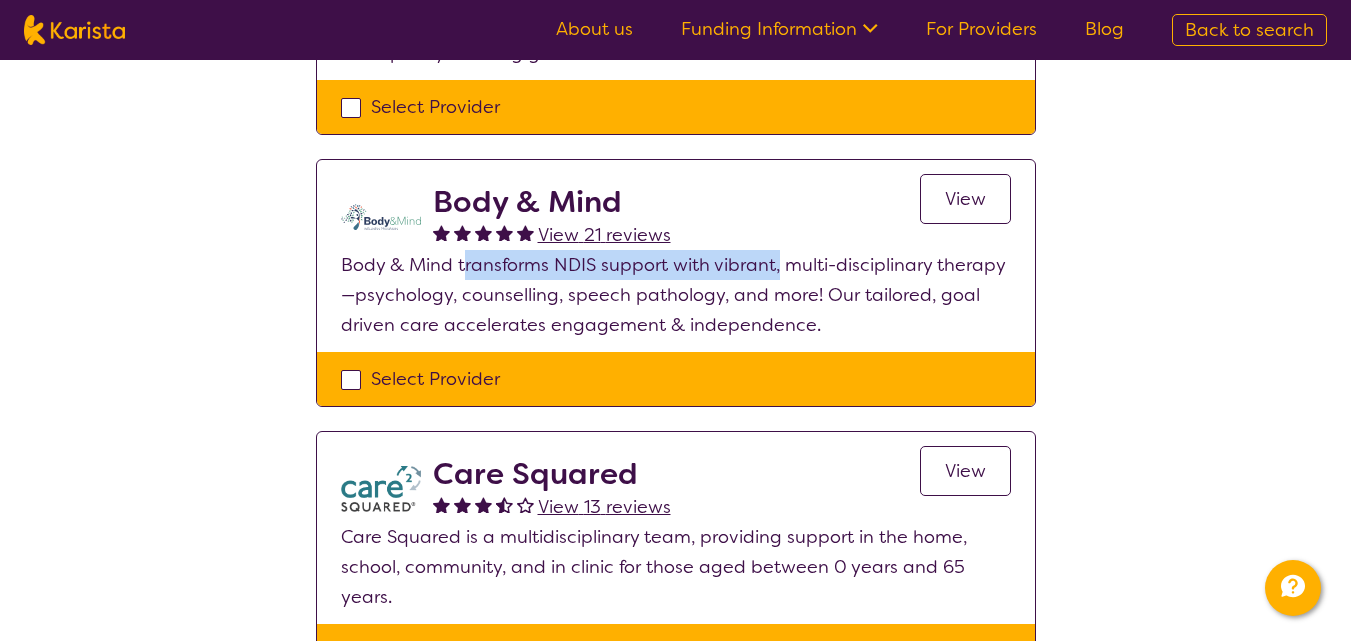 drag, startPoint x: 461, startPoint y: 263, endPoint x: 778, endPoint y: 262, distance: 317.0016 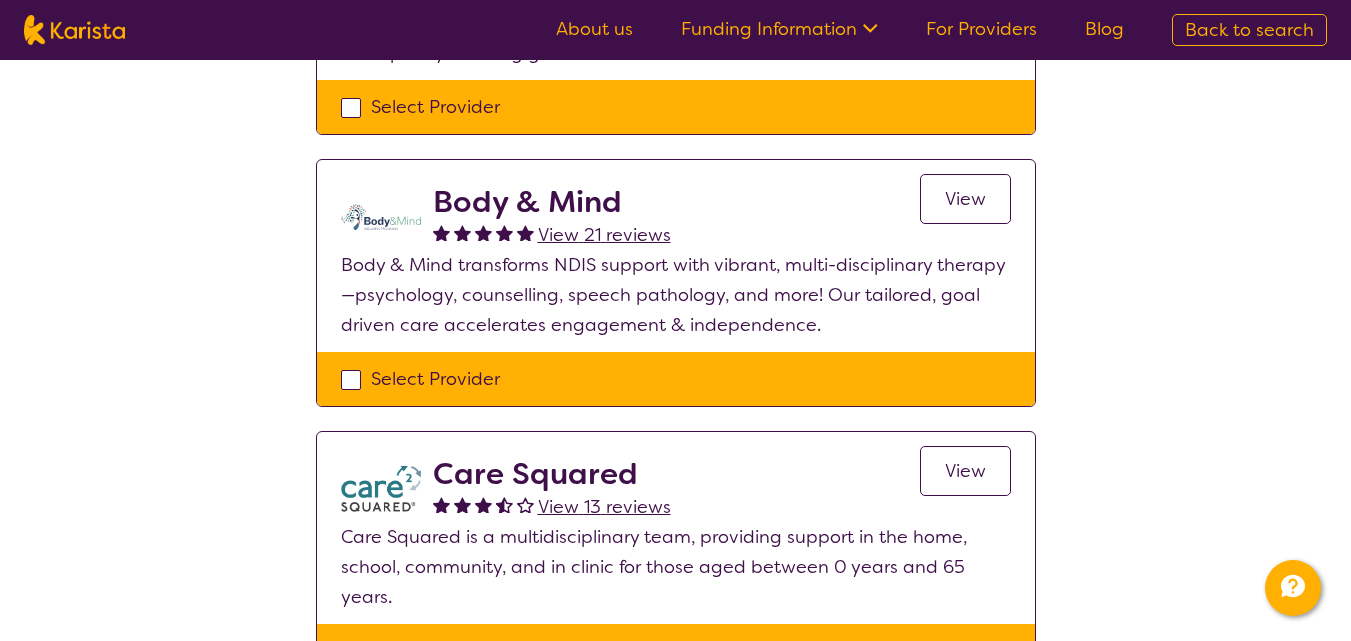 click on "Body & Mind transforms NDIS support with vibrant, multi-disciplinary therapy—psychology, counselling, speech pathology, and more! Our tailored, goal driven care accelerates engagement & independence." at bounding box center [676, 295] 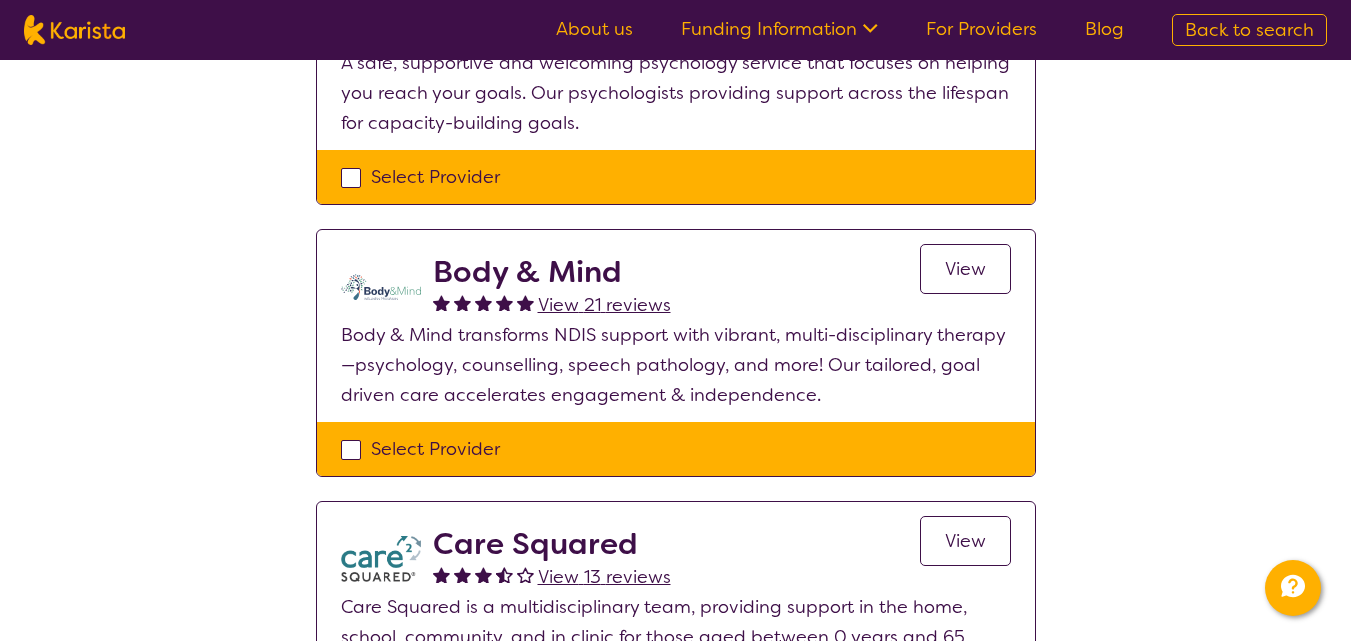 scroll, scrollTop: 600, scrollLeft: 0, axis: vertical 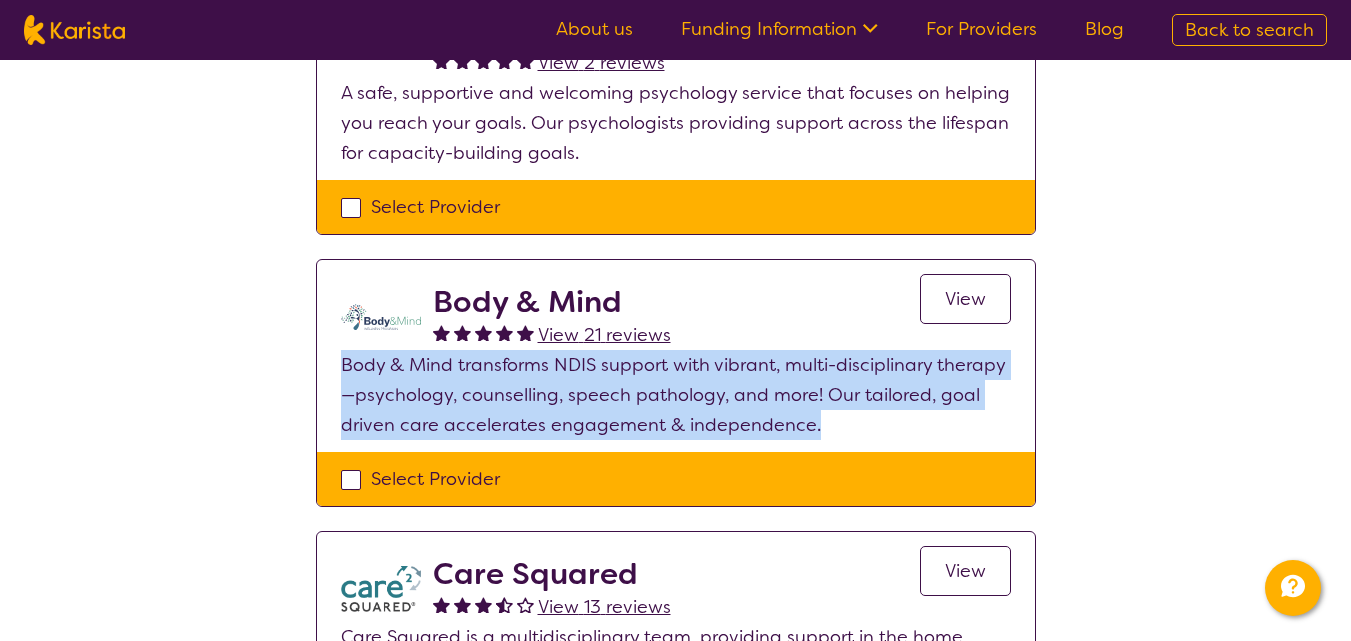 drag, startPoint x: 339, startPoint y: 360, endPoint x: 840, endPoint y: 420, distance: 504.58002 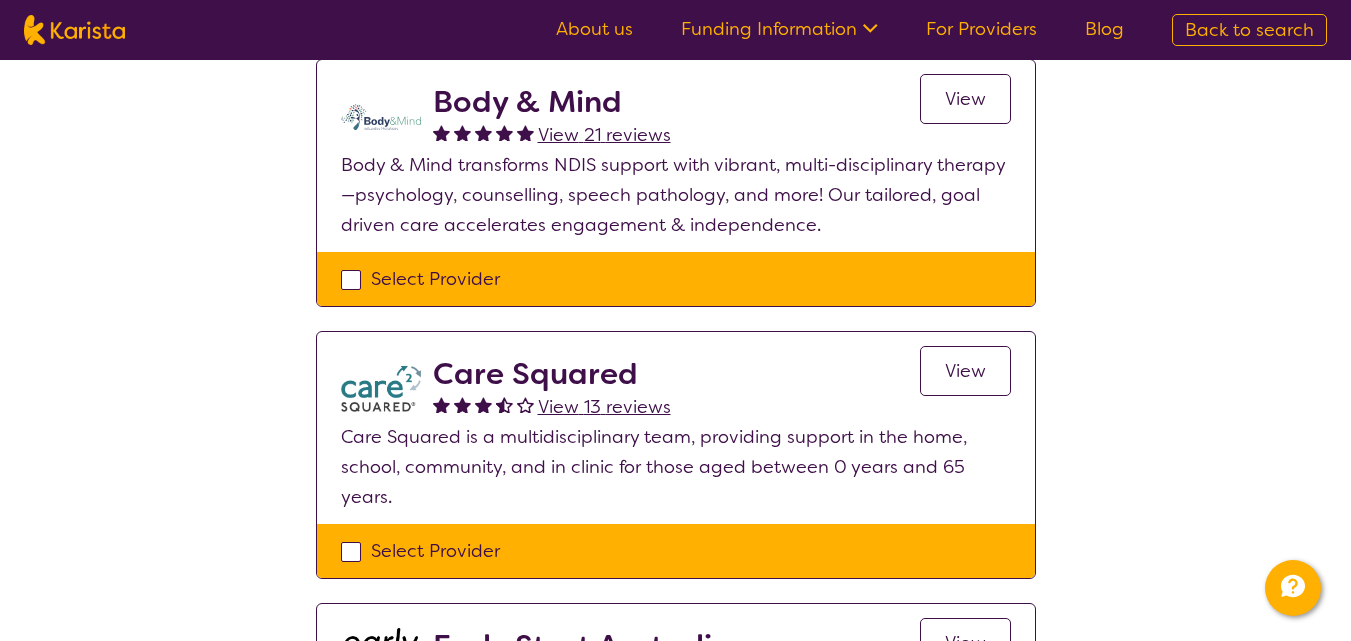 scroll, scrollTop: 900, scrollLeft: 0, axis: vertical 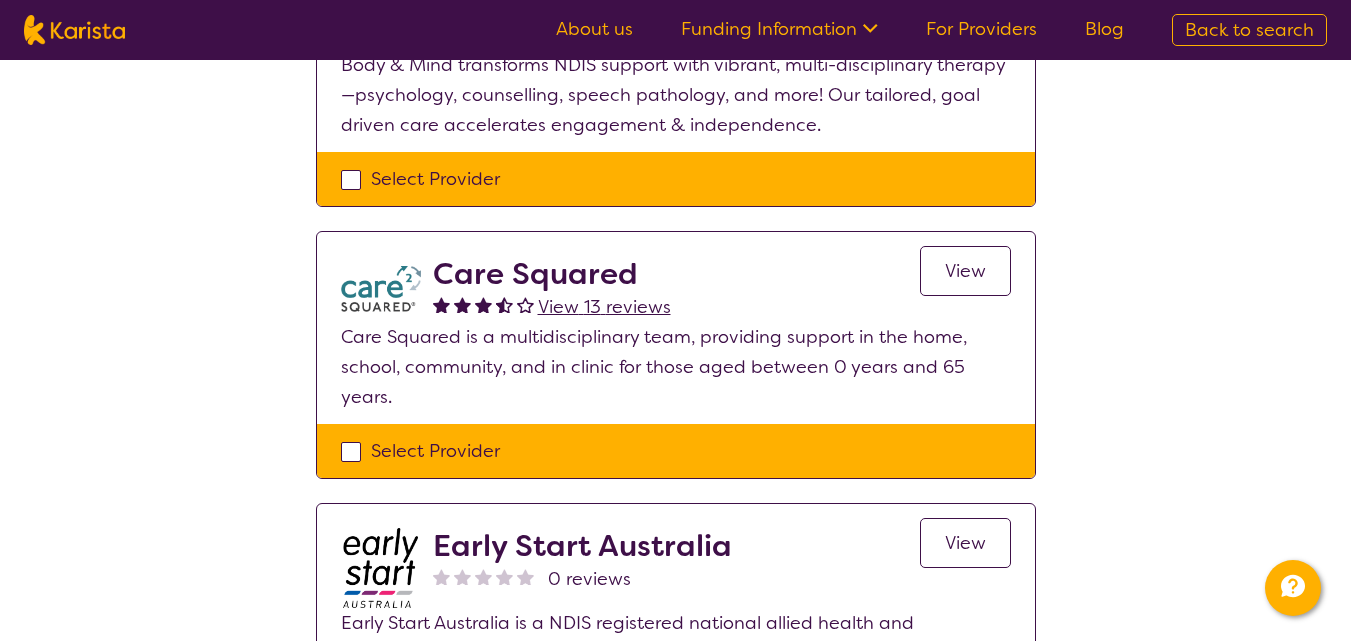 click on "View" at bounding box center [965, 271] 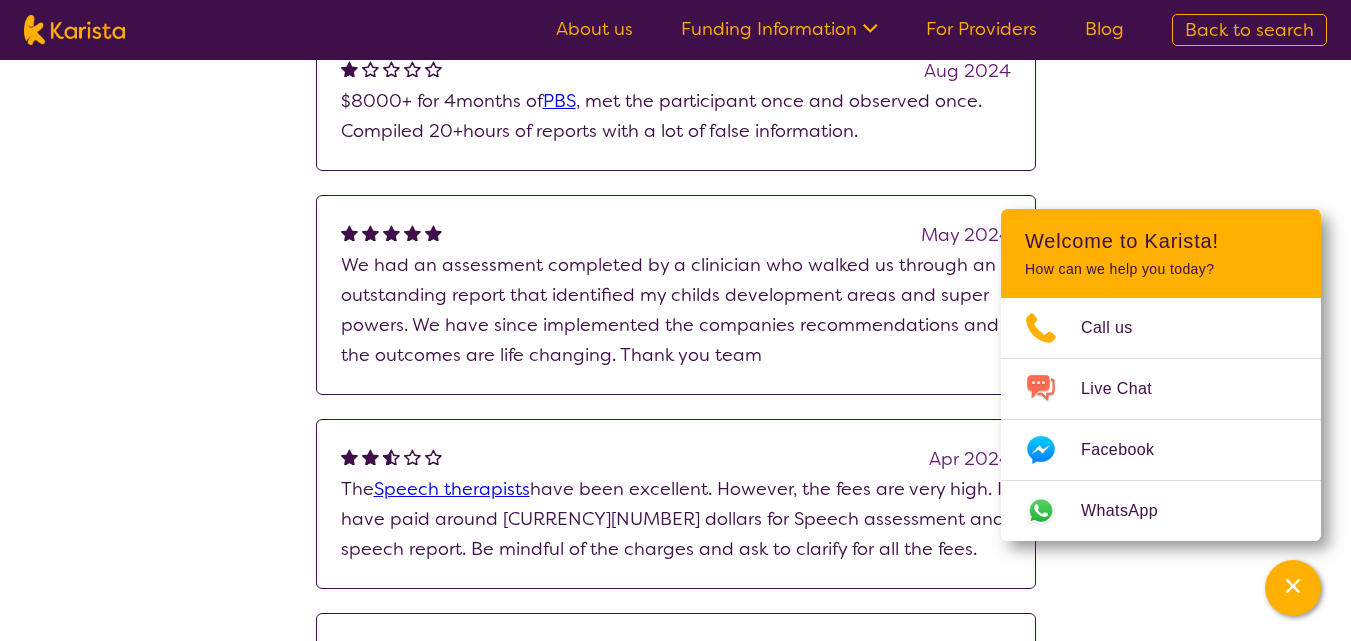 scroll, scrollTop: 1900, scrollLeft: 0, axis: vertical 